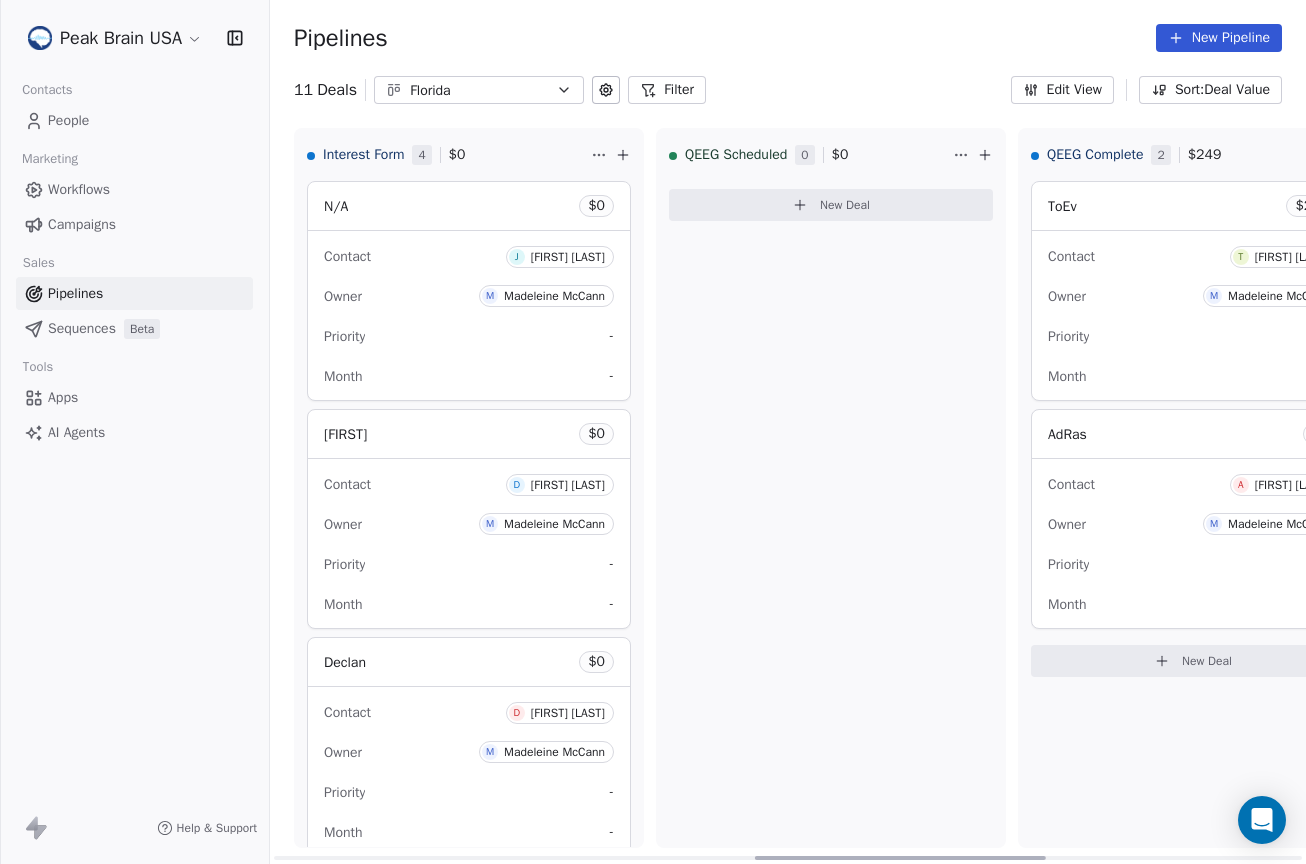 scroll, scrollTop: 0, scrollLeft: 0, axis: both 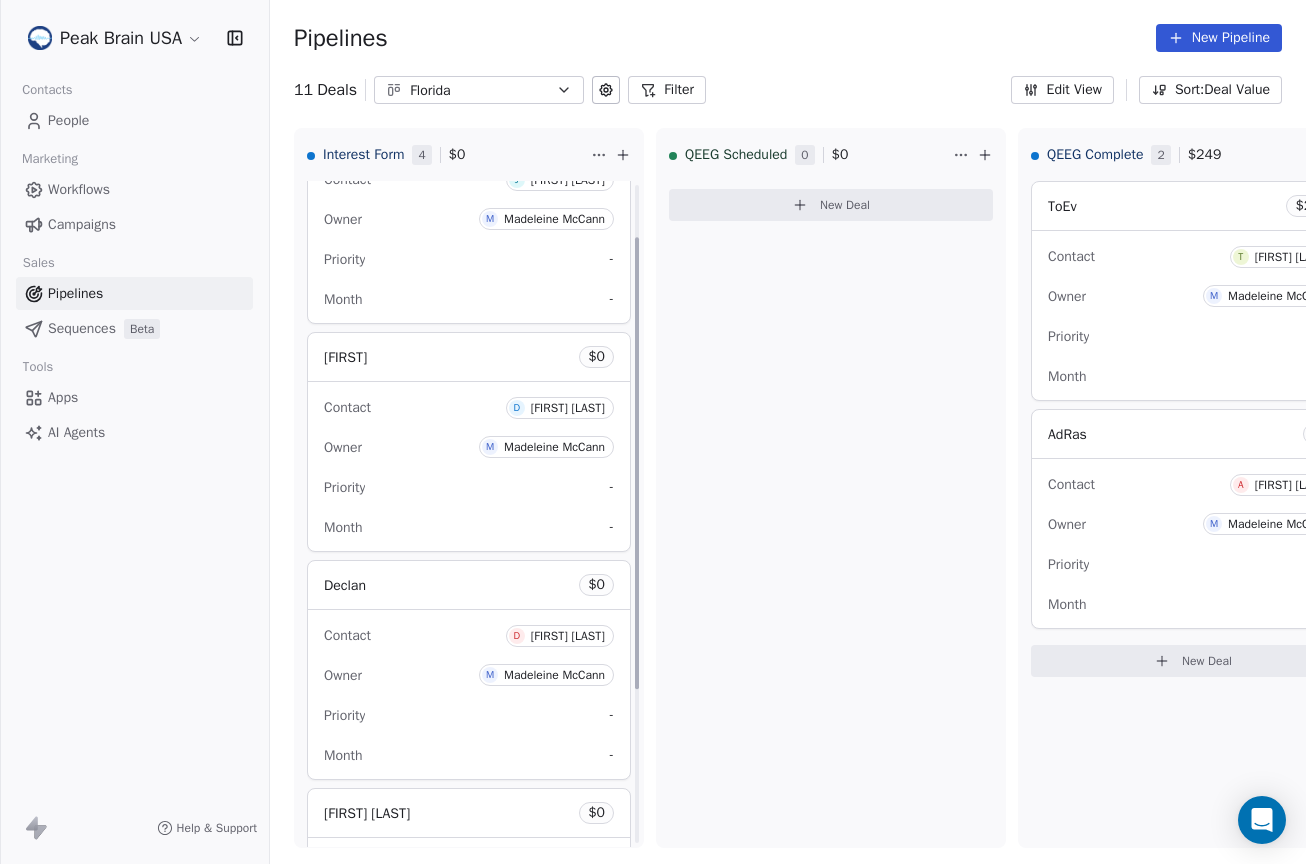 click on "Contacts People Marketing Workflows Campaigns Sales Pipelines Sequences Beta Tools Apps AI Agents" at bounding box center (134, 262) 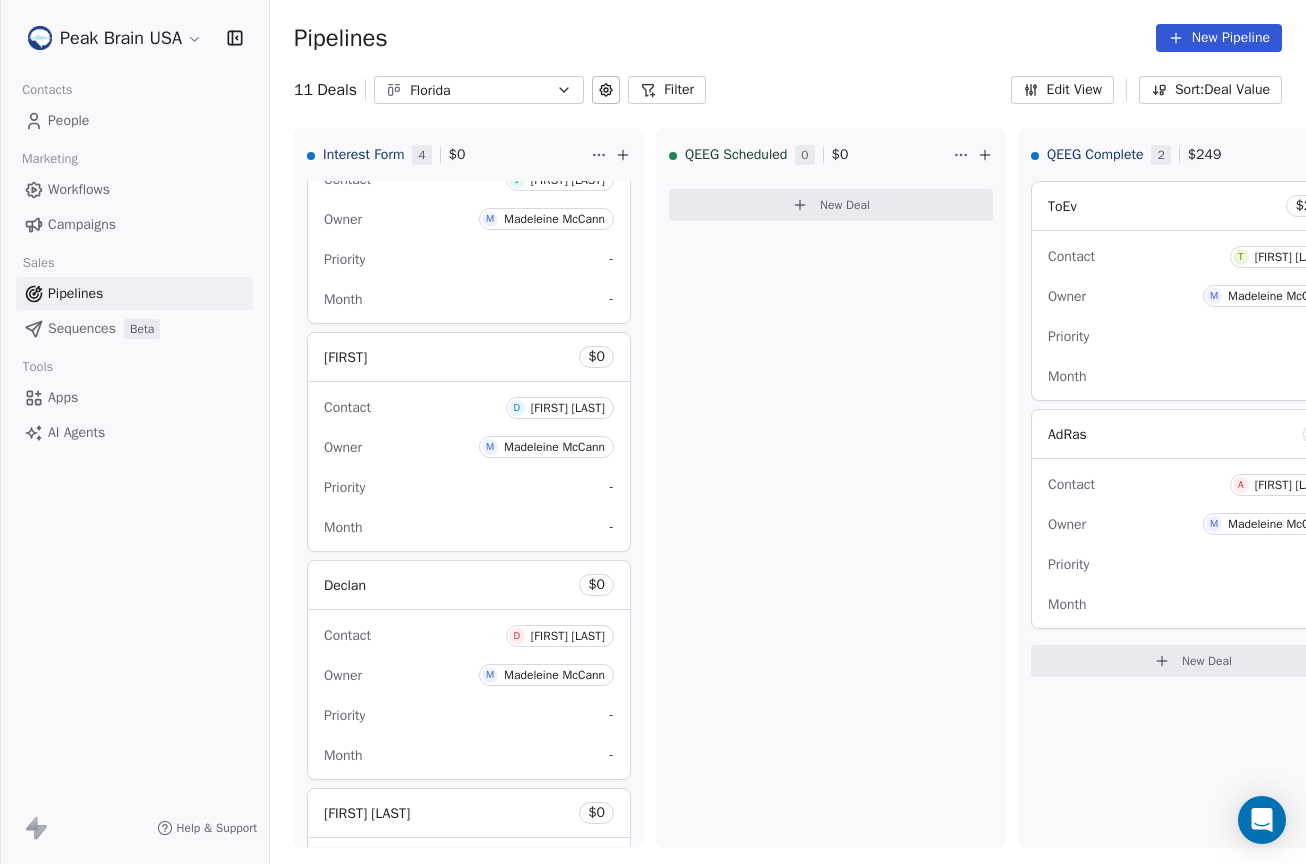 click on "Contacts People Marketing Workflows Campaigns Sales Pipelines Sequences Beta Tools Apps AI Agents" at bounding box center (134, 262) 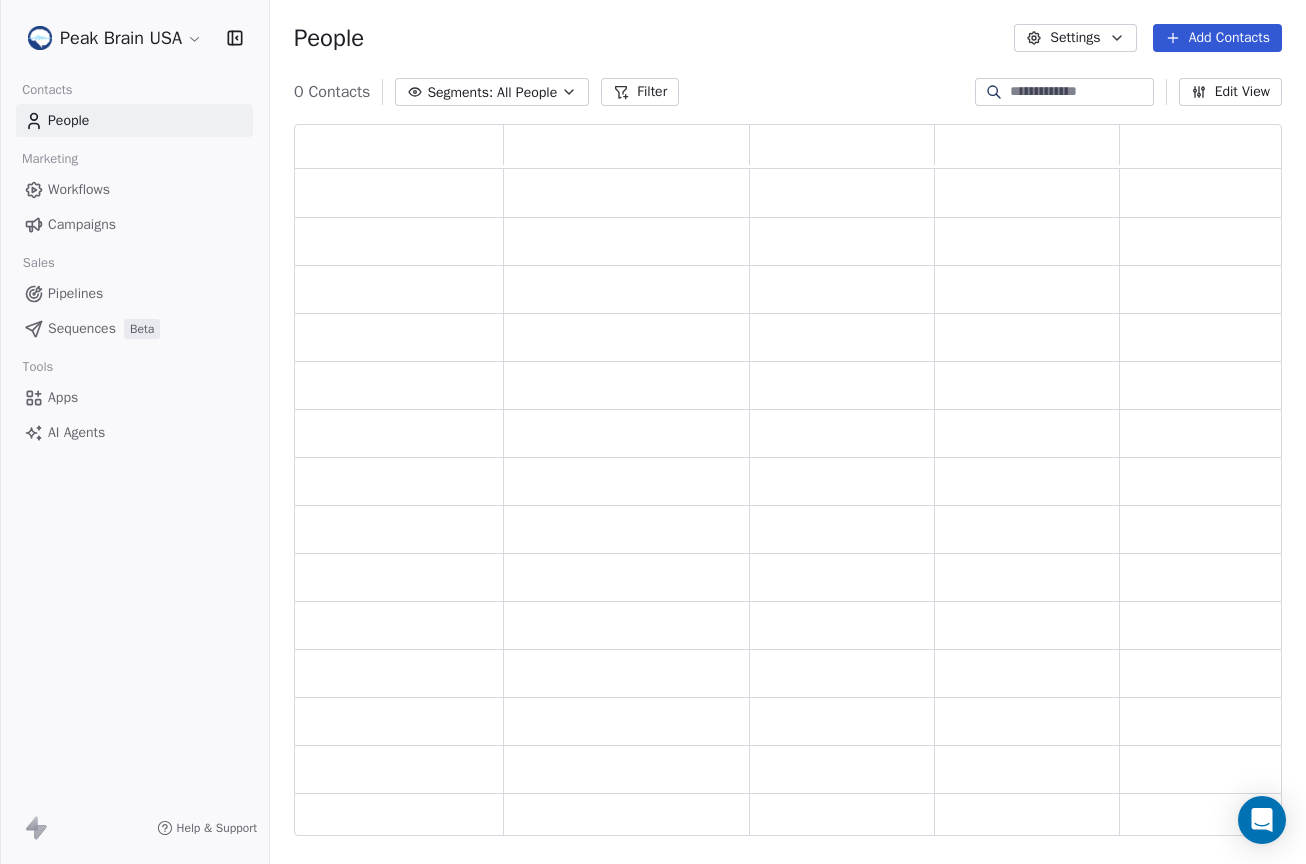 scroll, scrollTop: 0, scrollLeft: 1, axis: horizontal 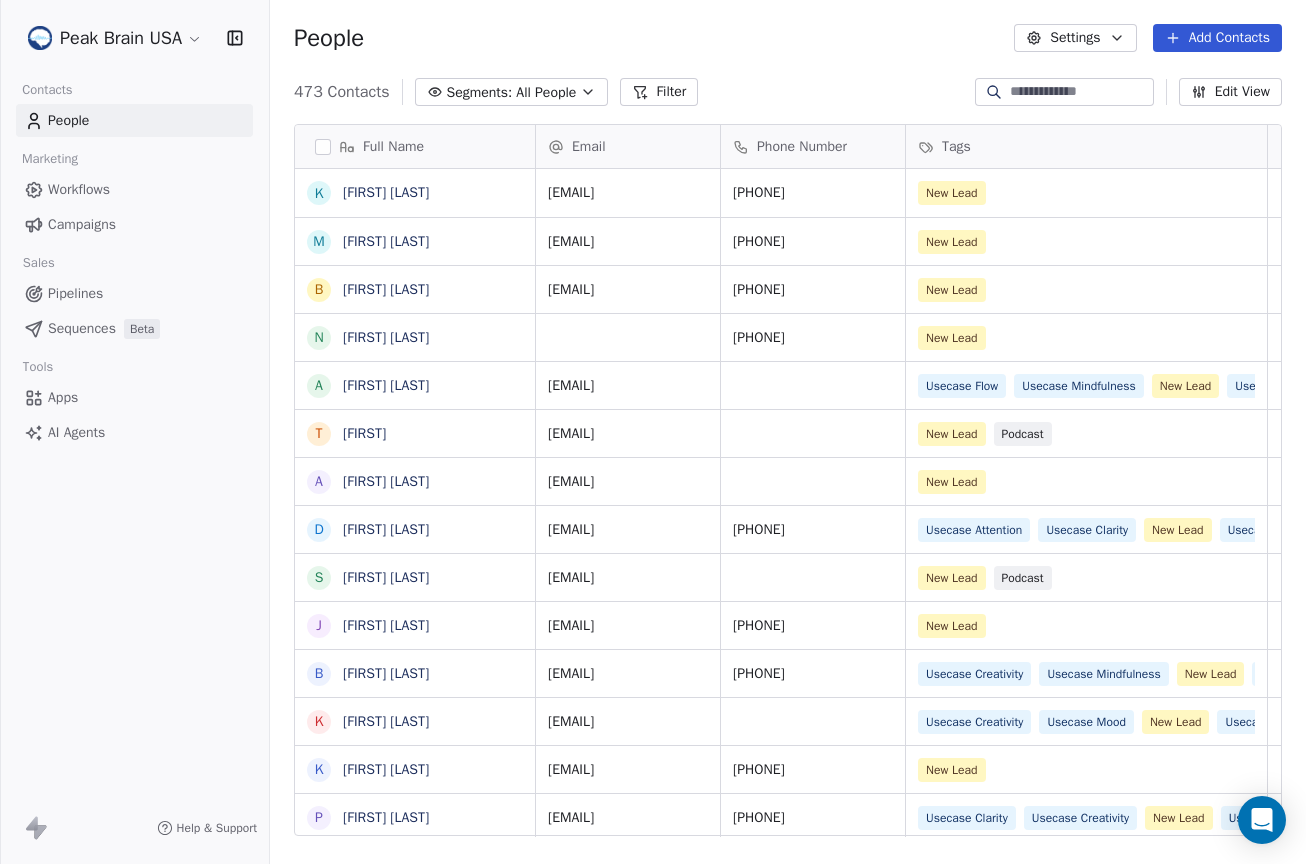 click on "Add Contacts" at bounding box center (1217, 38) 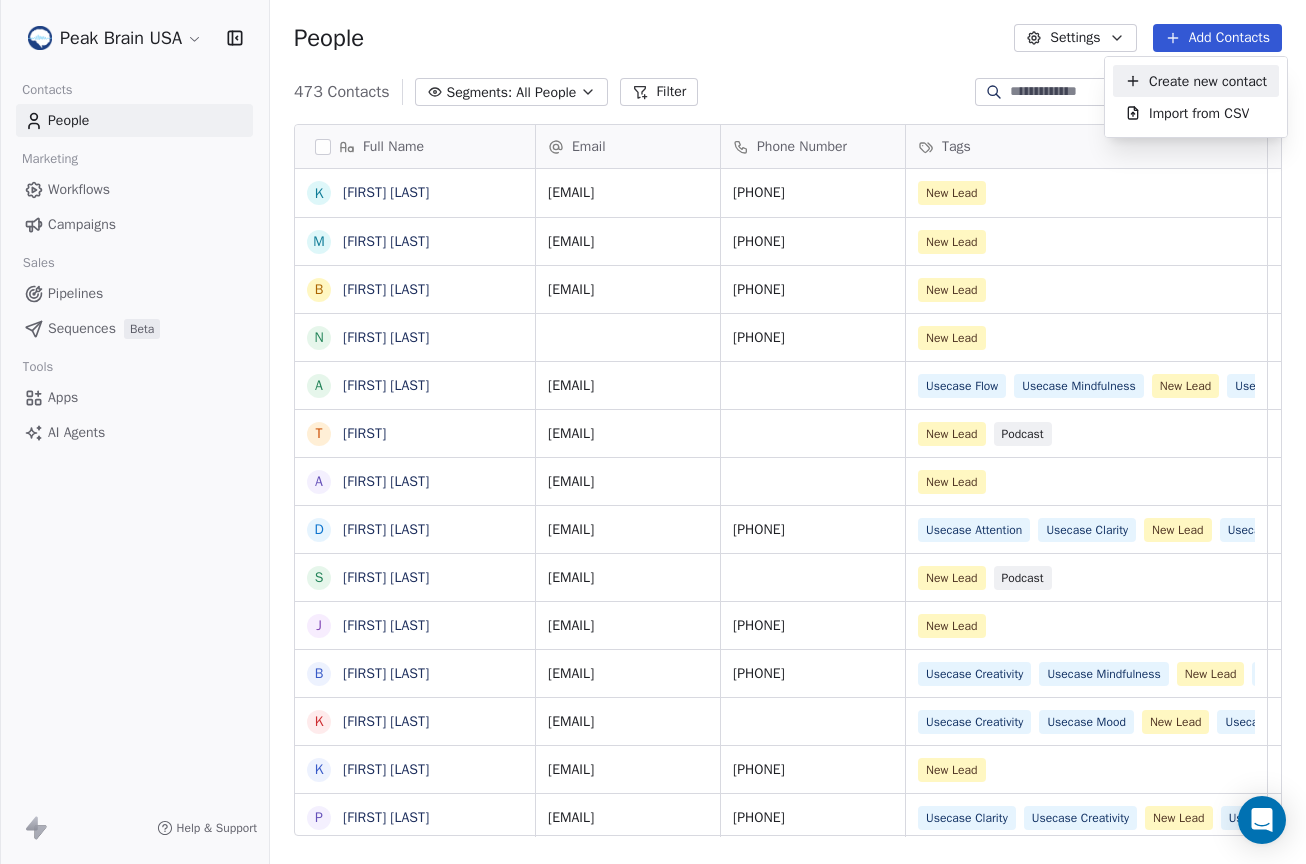 click on "Create new contact" at bounding box center [1196, 81] 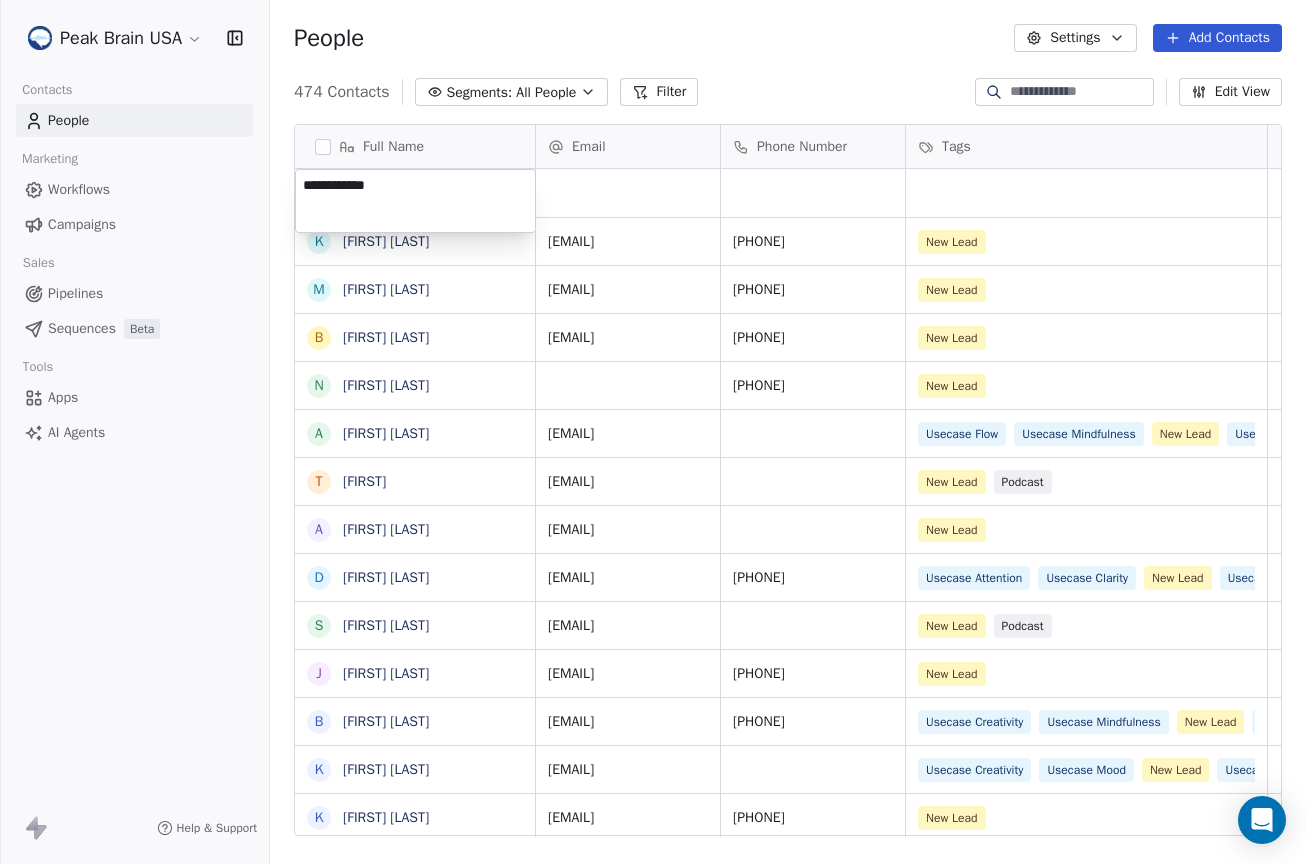 type on "**********" 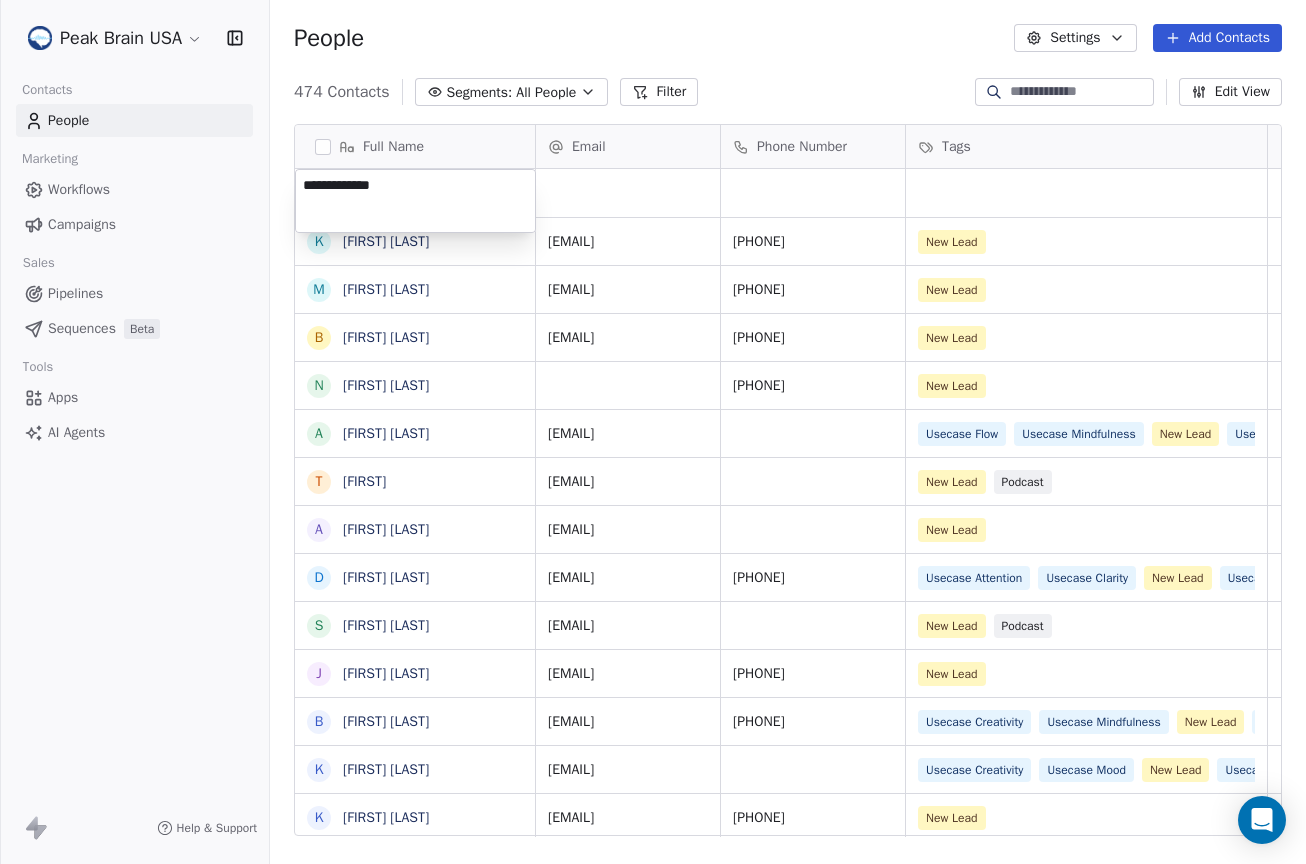 click on "Peak Brain USA Contacts People Marketing Workflows Campaigns Sales Pipelines Sequences Beta Tools Apps AI Agents Help & Support People Settings Add Contacts 474 Contacts Segments: All People Filter Edit View Tag Add to Sequence Export Full Name M [LAST] [FIRST] K [LAST] [FIRST] M [LAST] [FIRST] B [LAST] [FIRST] N [LAST] [FIRST] A [LAST] [FIRST] T [LAST] [FIRST] A [LAST] [FIRST] D [LAST] [FIRST] S [LAST] [FIRST] J [LAST] [FIRST] B [LAST] [FIRST] K [LAST] [FIRST] K [LAST] [FIRST] P [LAST] [FIRST] R [LAST] [FIRST] P [LAST] [FIRST] D [LAST] [FIRST] C [LAST] [FIRST] D [LAST] [FIRST] J [LAST] [FIRST] T [LAST] [FIRST] M [LAST] [FIRST] D [LAST] [FIRST] J [LAST] [FIRST] n [LAST] [FIRST] M [LAST] [FIRST] D [LAST] [FIRST] D [LAST] [FIRST] K [LAST] [FIRST] M [LAST] [FIRST] K [LAST] [FIRST] f [LAST] [FIRST] w [LAST] [FIRST] Email Phone Number Tags Country Website Job Title Status [EMAIL] [PHONE] New Lead [EMAIL] [PHONE] New Lead [EMAIL] [PHONE] New Lead [PHONE] New Lead [EMAIL] Usecase Flow New Lead" at bounding box center [653, 432] 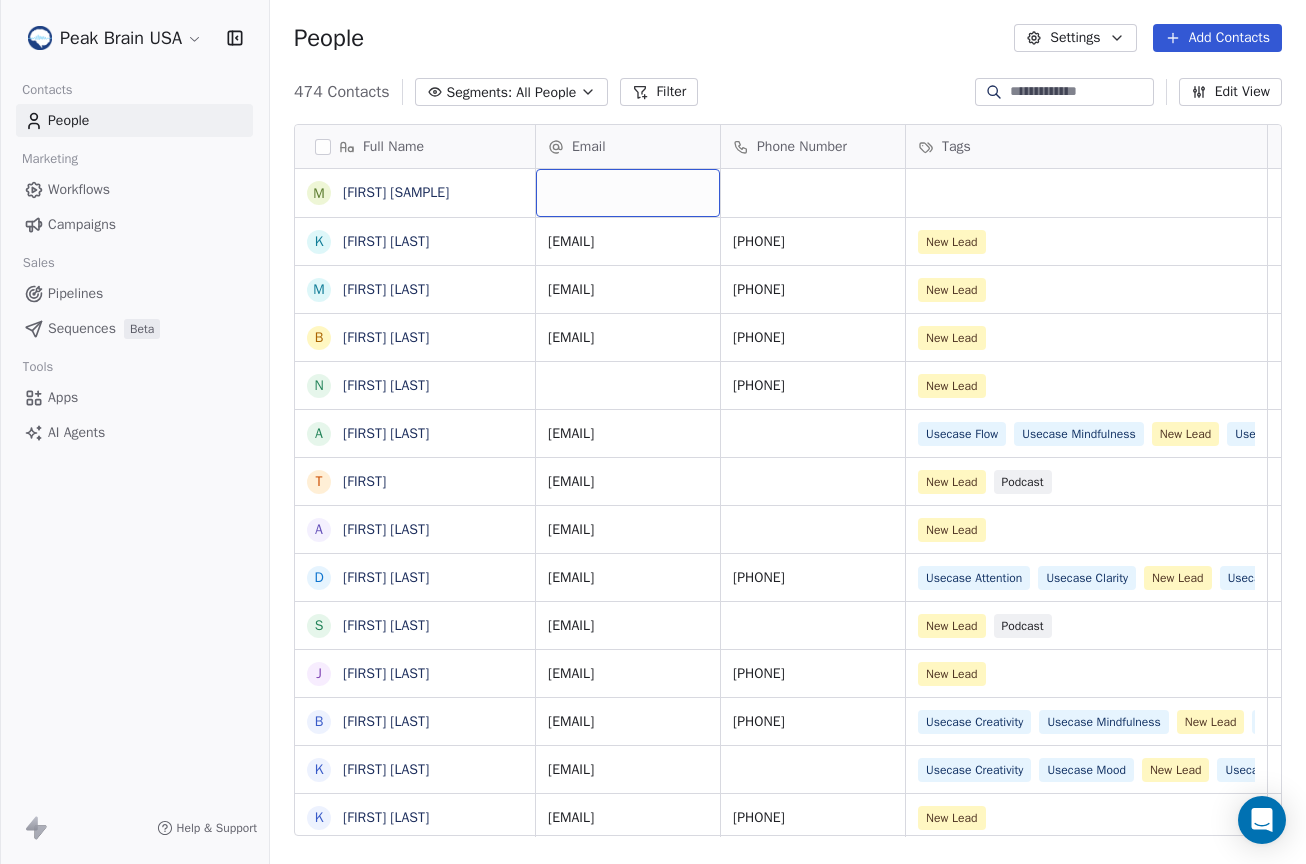click at bounding box center [628, 193] 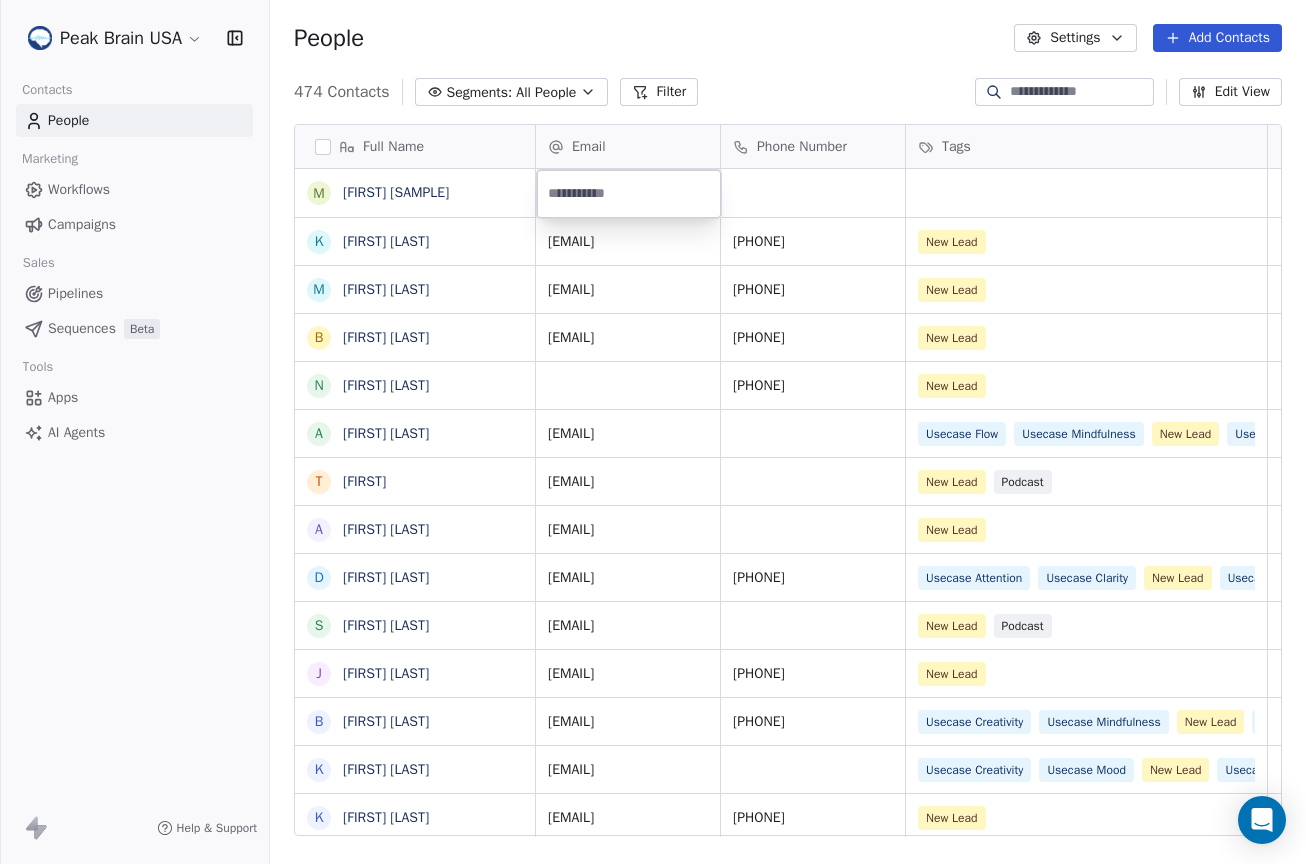 type on "**********" 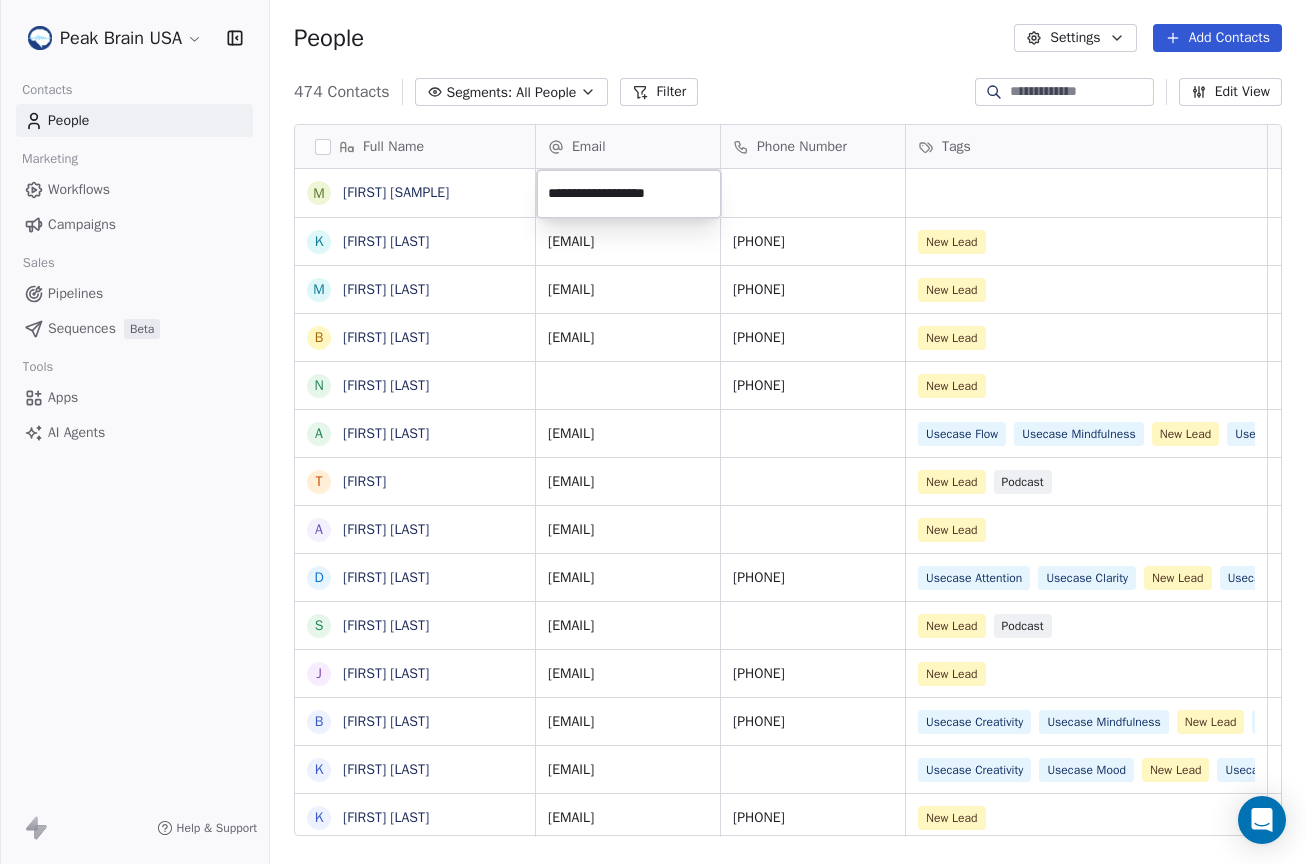 click on "Peak Brain USA Contacts People Marketing Workflows Campaigns Sales Pipelines Sequences Beta Tools Apps AI Agents Help & Support People Settings Add Contacts 474 Contacts Segments: All People Filter Edit View Tag Add to Sequence Export Full Name M [LAST] [FIRST] K [LAST] [FIRST] M [LAST] [FIRST] B [LAST] [FIRST] N [LAST] [FIRST] A [LAST] [FIRST] T [LAST] [FIRST] A [LAST] [FIRST] D [LAST] [FIRST] S [LAST] [FIRST] J [LAST] [FIRST] B [LAST] [FIRST] K [LAST] [FIRST] K [LAST] [FIRST] P [LAST] [FIRST] R [LAST] [FIRST] P [LAST] [FIRST] D [LAST] [FIRST] C [LAST] [FIRST] D [LAST] [FIRST] J [LAST] [FIRST] T [LAST] [FIRST] M [LAST] [FIRST] D [LAST] [FIRST] J [LAST] [FIRST] n [LAST] [FIRST] M [LAST] [FIRST] D [LAST] [FIRST] D [LAST] [FIRST] K [LAST] [FIRST] M [LAST] [FIRST] K [LAST] [FIRST] f [LAST] [FIRST] w [LAST] [FIRST] Email Phone Number Tags Country Website Job Title Status [EMAIL] [PHONE] New Lead [EMAIL] [PHONE] New Lead [EMAIL] [PHONE] New Lead [PHONE] New Lead [EMAIL] Usecase Flow New Lead" at bounding box center [653, 432] 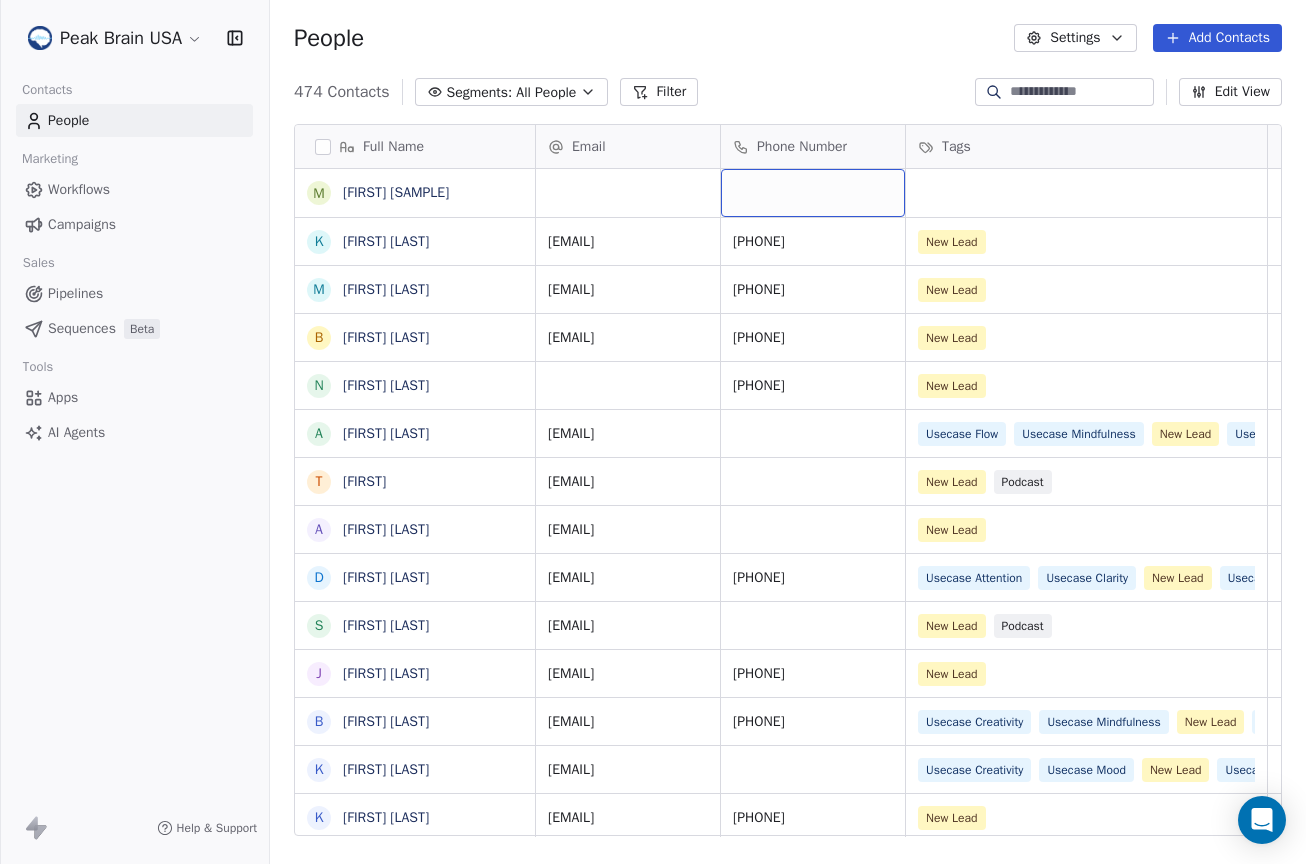 click at bounding box center (813, 193) 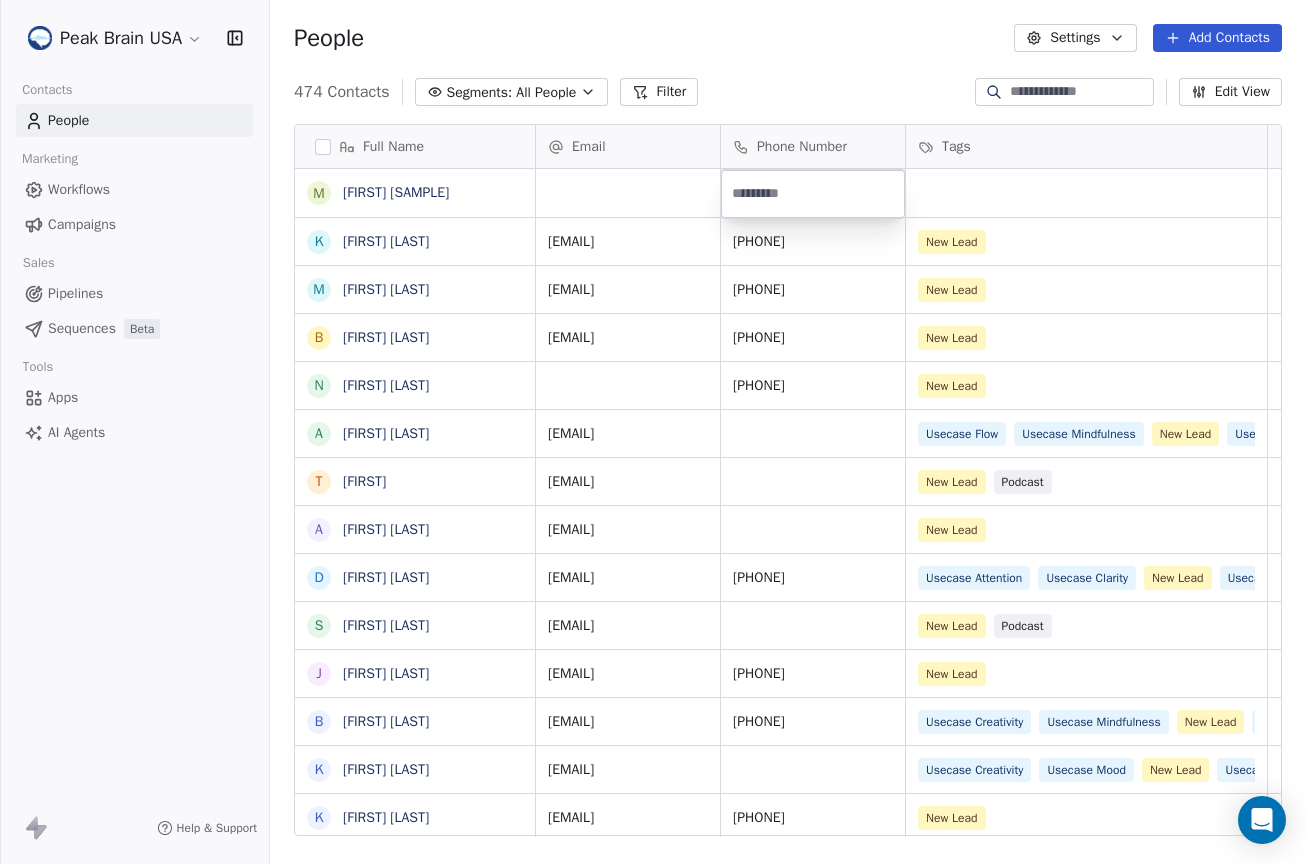 type on "**********" 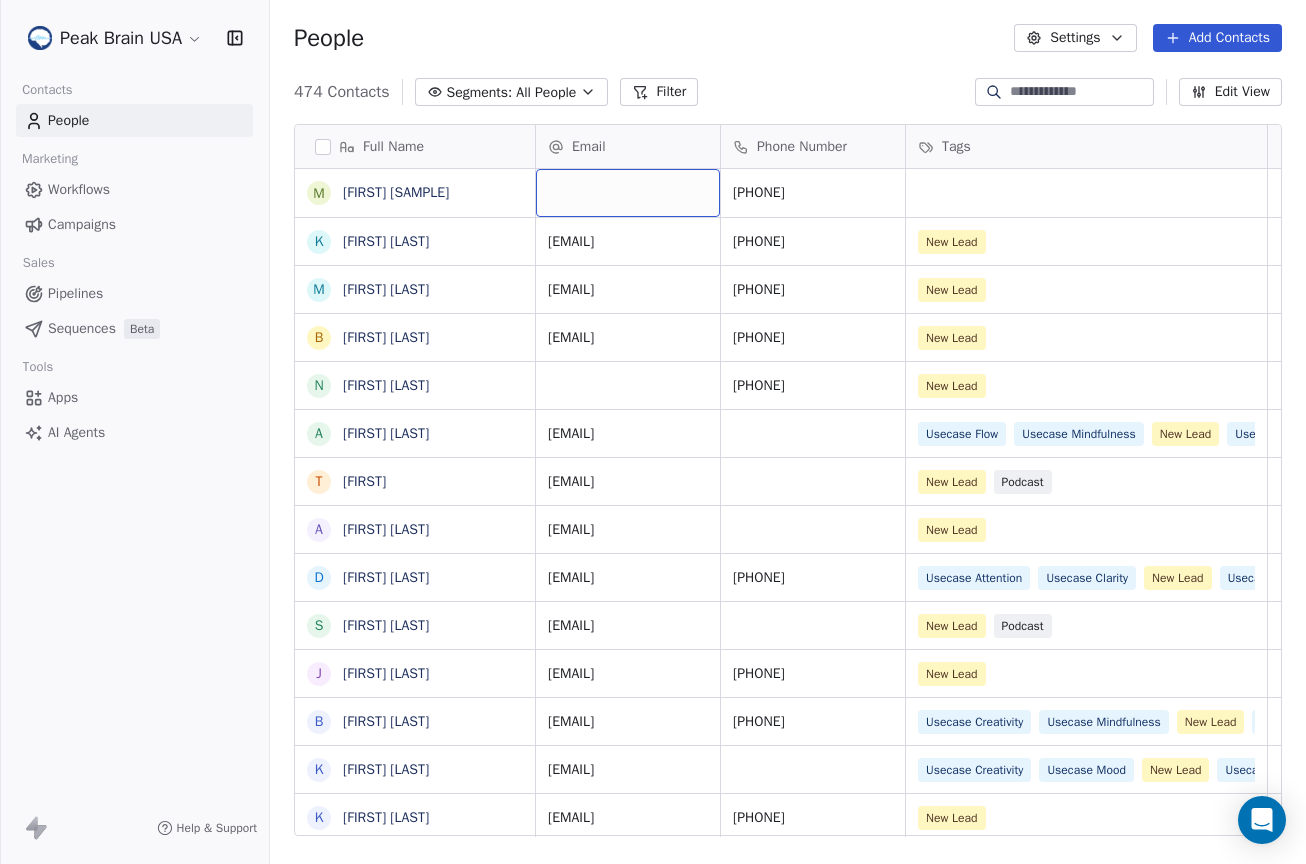 click at bounding box center (628, 193) 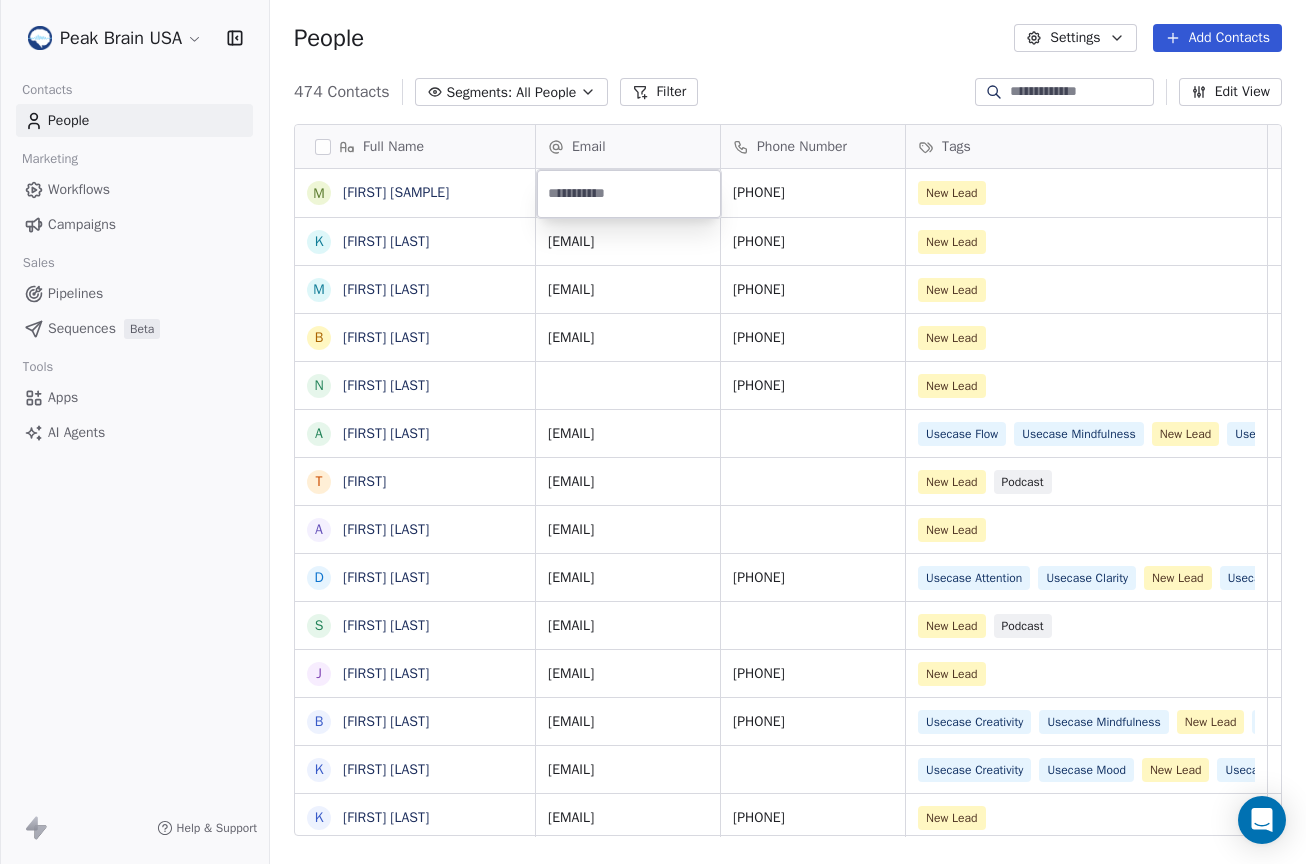 paste on "**********" 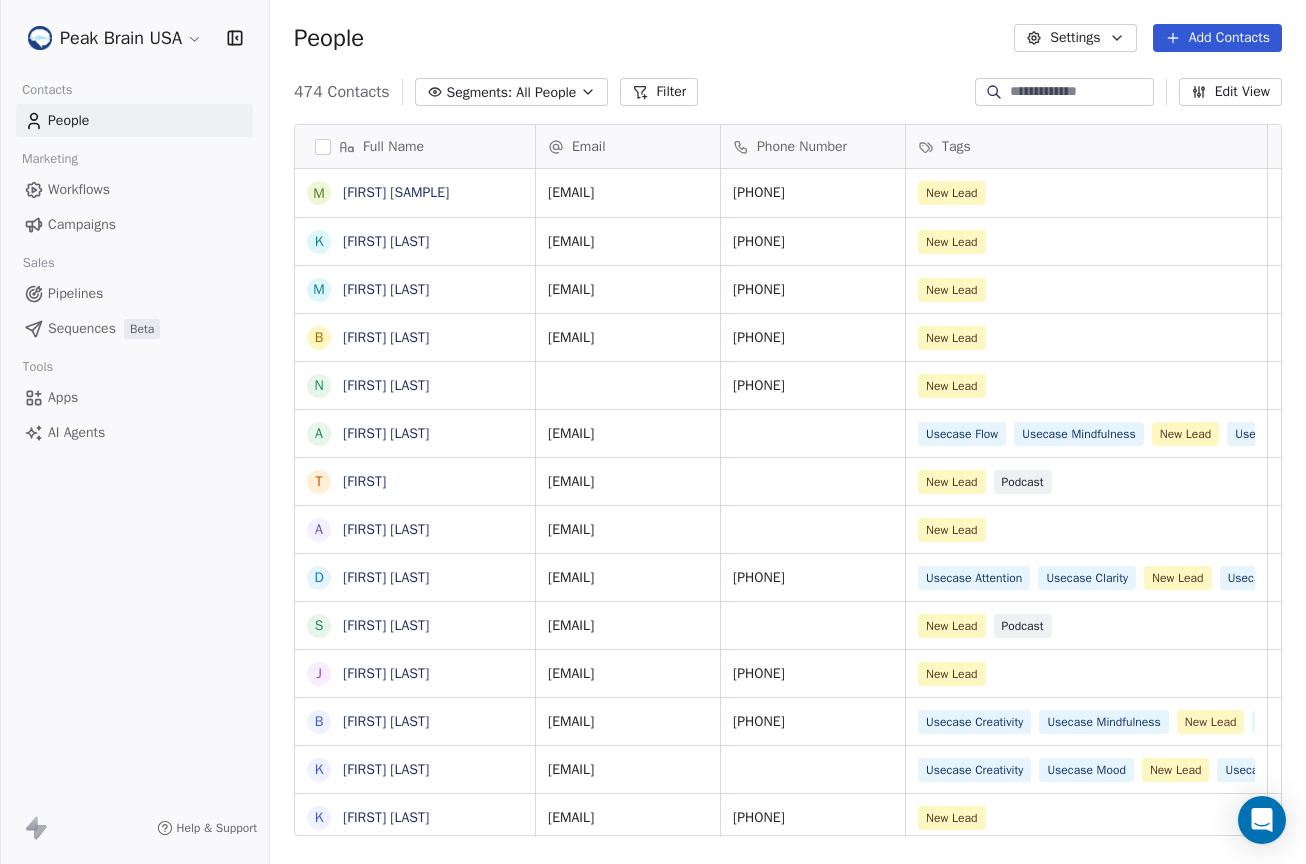 click on "Peak Brain USA Contacts People Marketing Workflows Campaigns Sales Pipelines Sequences Beta Tools Apps AI Agents Help & Support People Settings Add Contacts 474 Contacts Segments: All People Filter Edit View Tag Add to Sequence Export Full Name M [LAST] [FIRST] K [LAST] [FIRST] M [LAST] [FIRST] B [LAST] [FIRST] N [LAST] [FIRST] A [LAST] [FIRST] T [LAST] [FIRST] A [LAST] [FIRST] D [LAST] [FIRST] S [LAST] [FIRST] J [LAST] [FIRST] B [LAST] [FIRST] K [LAST] [FIRST] K [LAST] [FIRST] P [LAST] [FIRST] R [LAST] [FIRST] P [LAST] [FIRST] D [LAST] [FIRST] C [LAST] [FIRST] D [LAST] [FIRST] J [LAST] [FIRST] T [LAST] [FIRST] M [LAST] [FIRST] D [LAST] [FIRST] J [LAST] [FIRST] n [LAST] [FIRST] M [LAST] [FIRST] D [LAST] [FIRST] D [LAST] [FIRST] K [LAST] [FIRST] M [LAST] [FIRST] K [LAST] [FIRST] f [LAST] [FIRST] w [LAST] [FIRST] Email Phone Number Tags Country Website Job Title Status [EMAIL] [PHONE] New Lead [EMAIL] [PHONE] New Lead [EMAIL] [PHONE] New Lead [PHONE] New Lead" at bounding box center (653, 432) 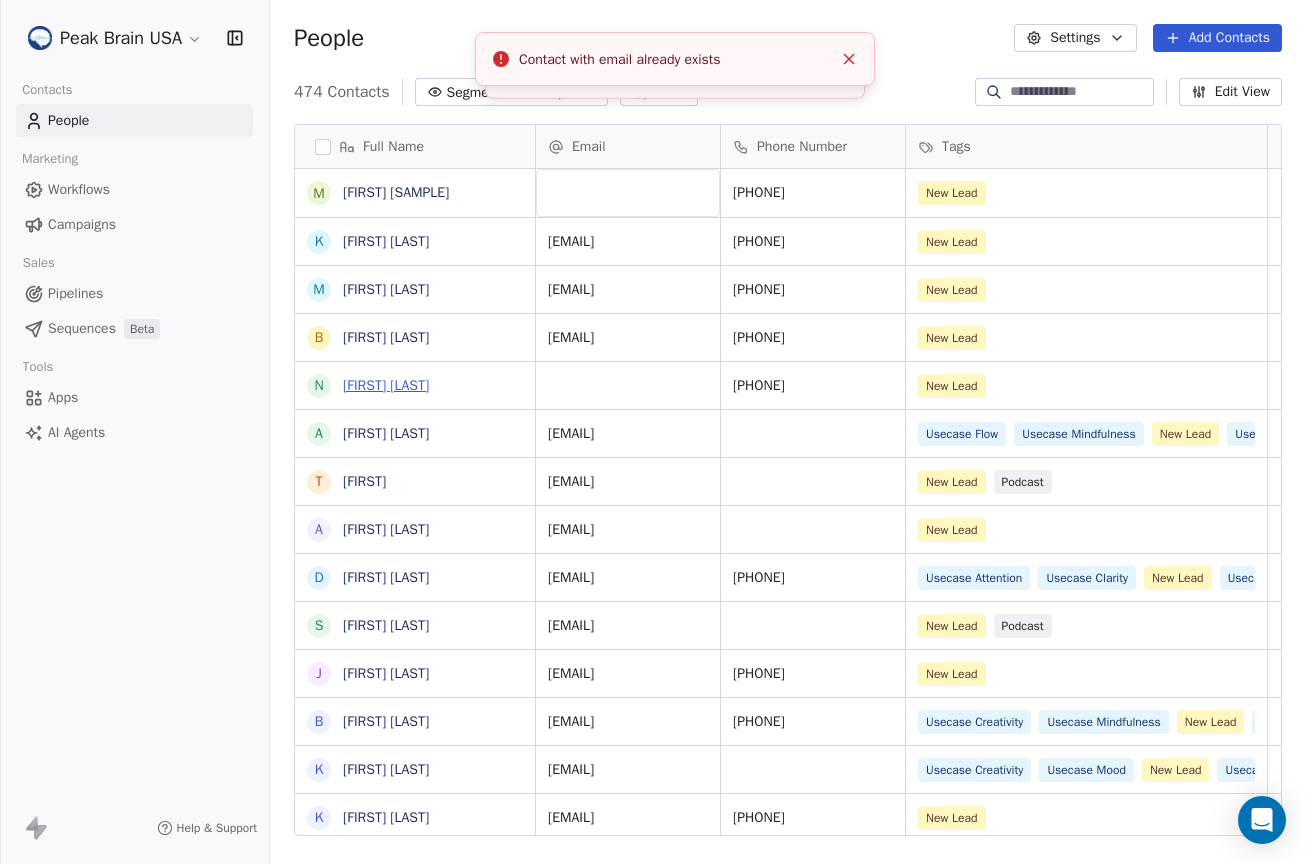 scroll, scrollTop: 57, scrollLeft: 0, axis: vertical 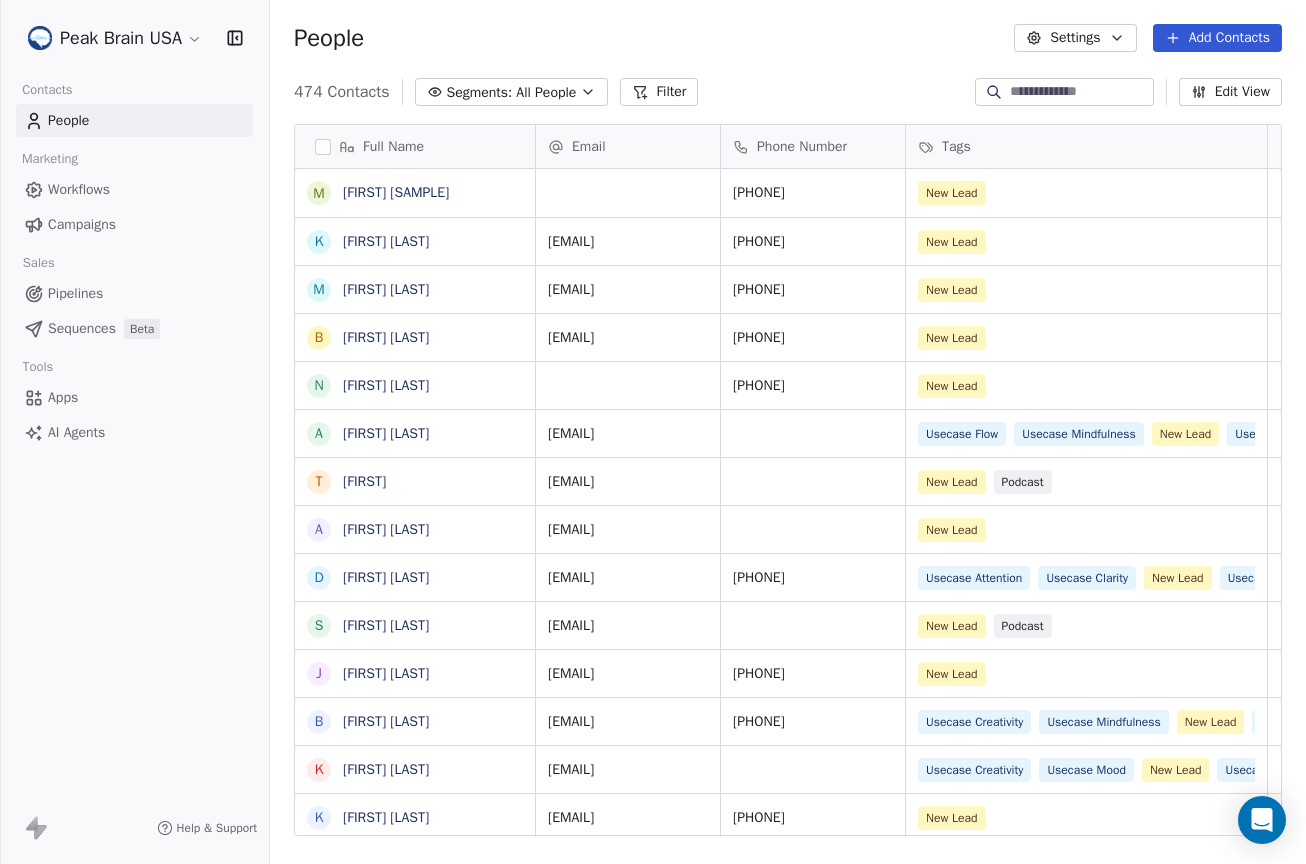 click at bounding box center [1080, 92] 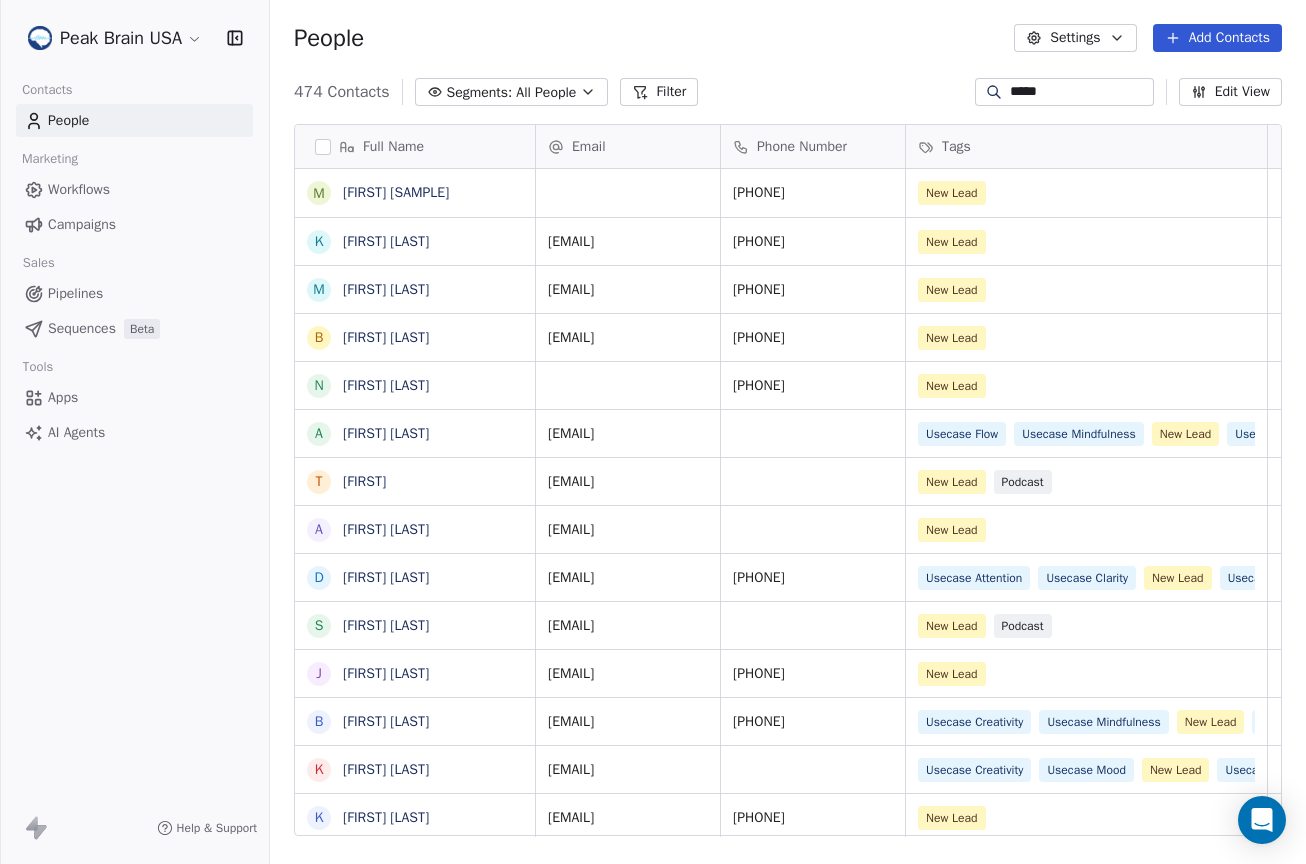 type on "*****" 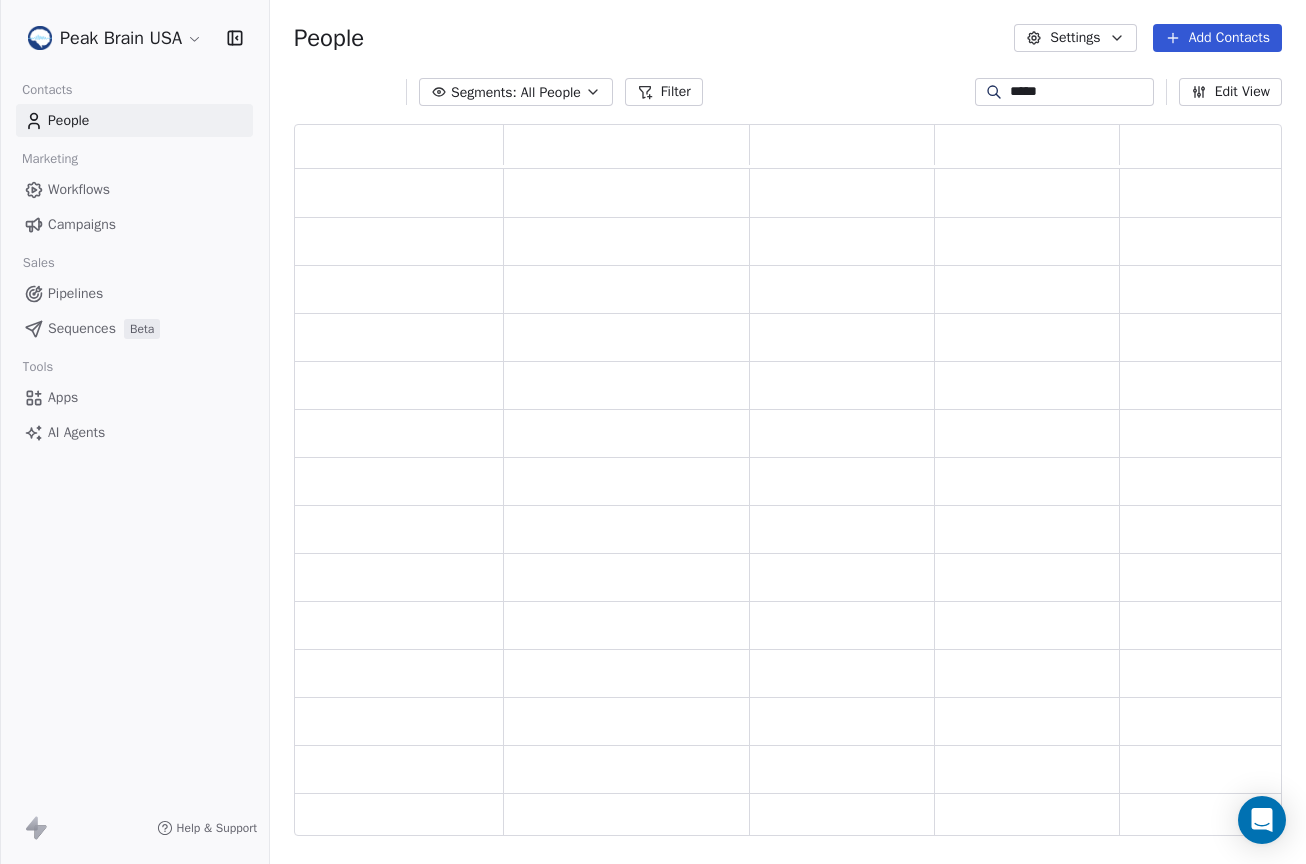 scroll, scrollTop: 0, scrollLeft: 1, axis: horizontal 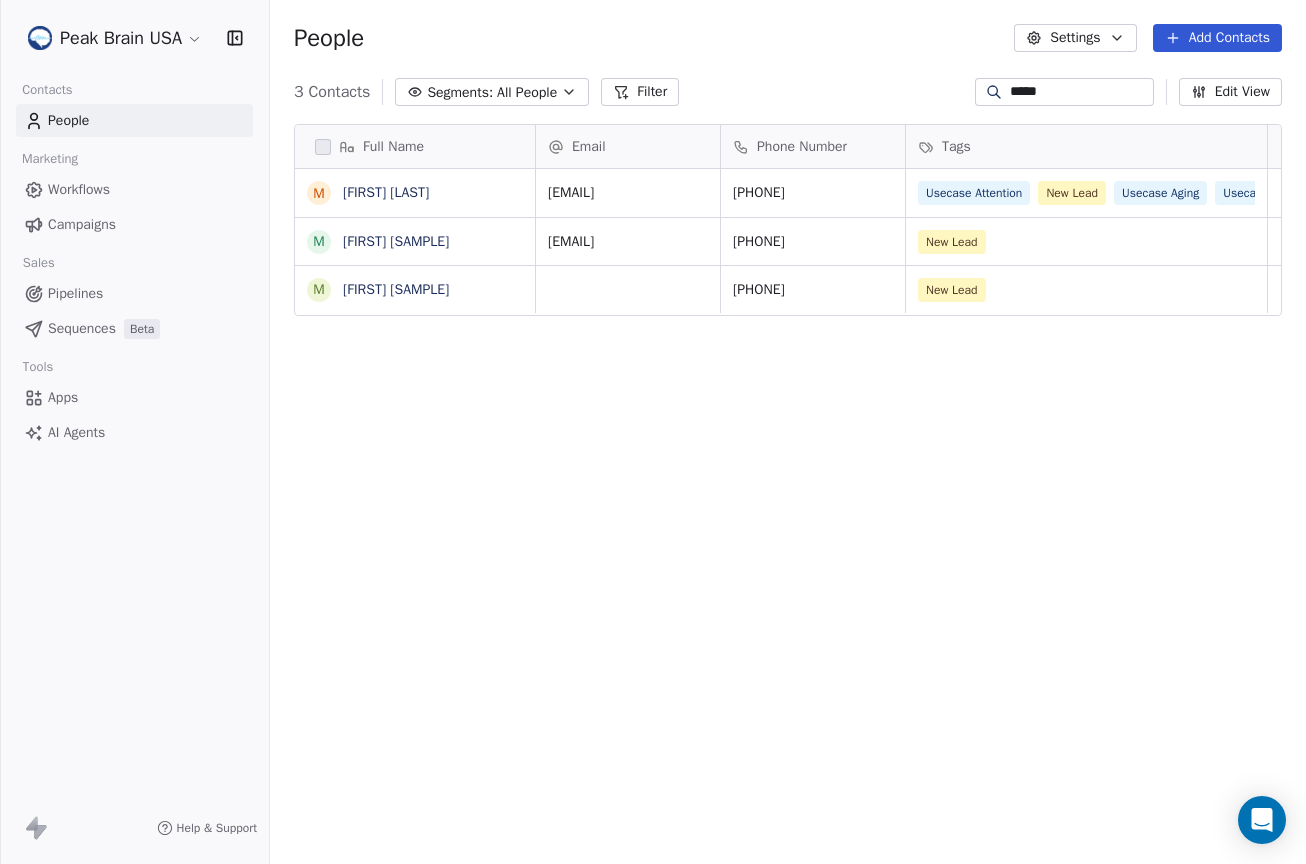 click on "Pipelines" at bounding box center (75, 293) 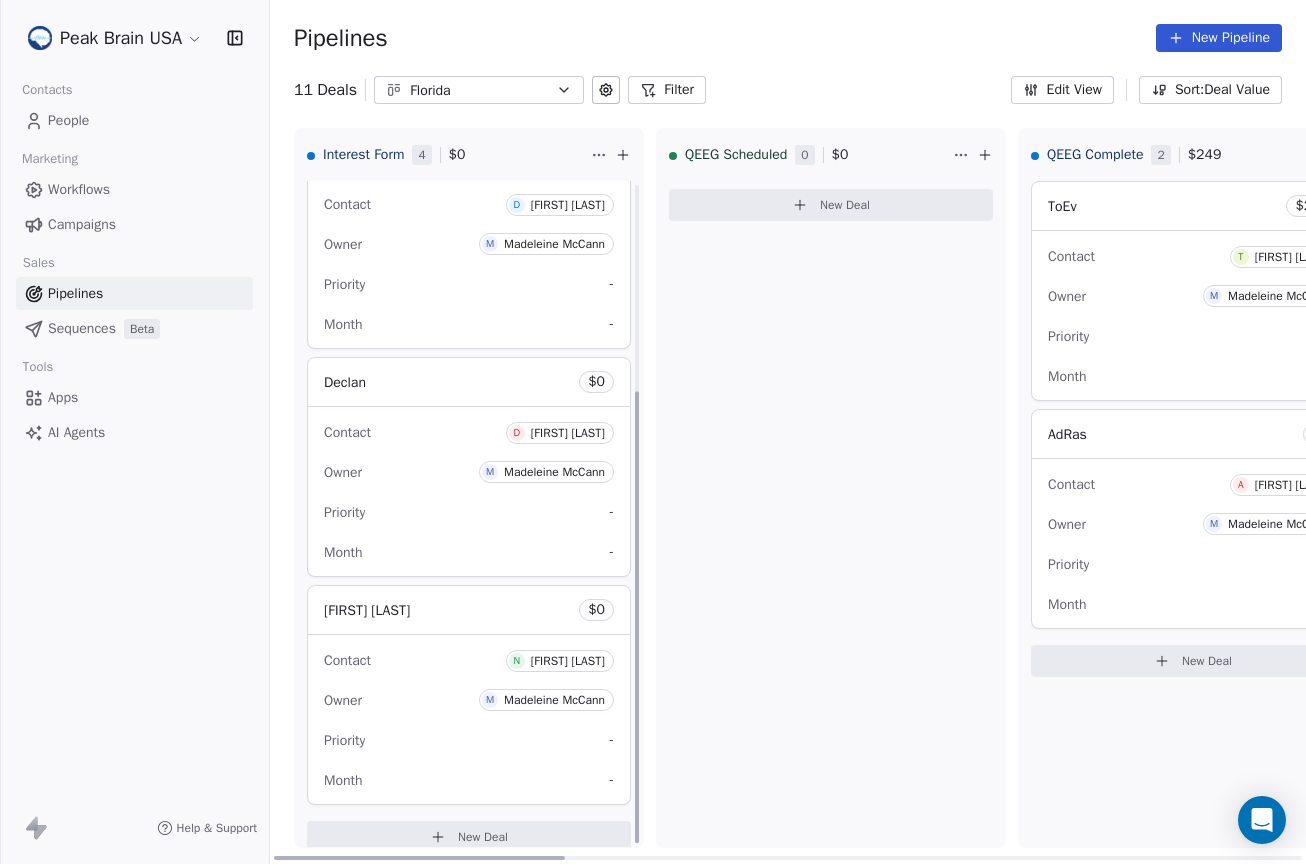scroll, scrollTop: 304, scrollLeft: 0, axis: vertical 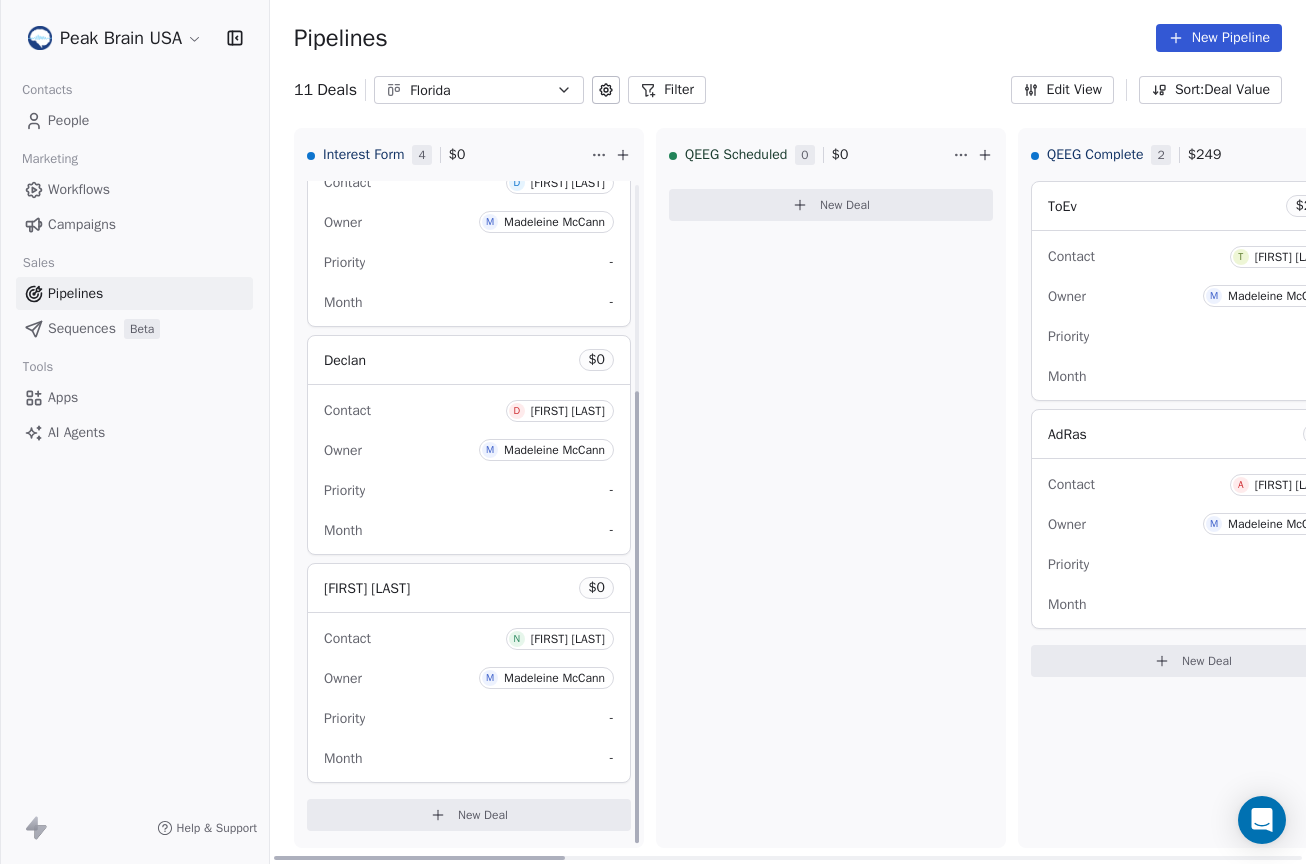 click on "New Deal" at bounding box center [483, 815] 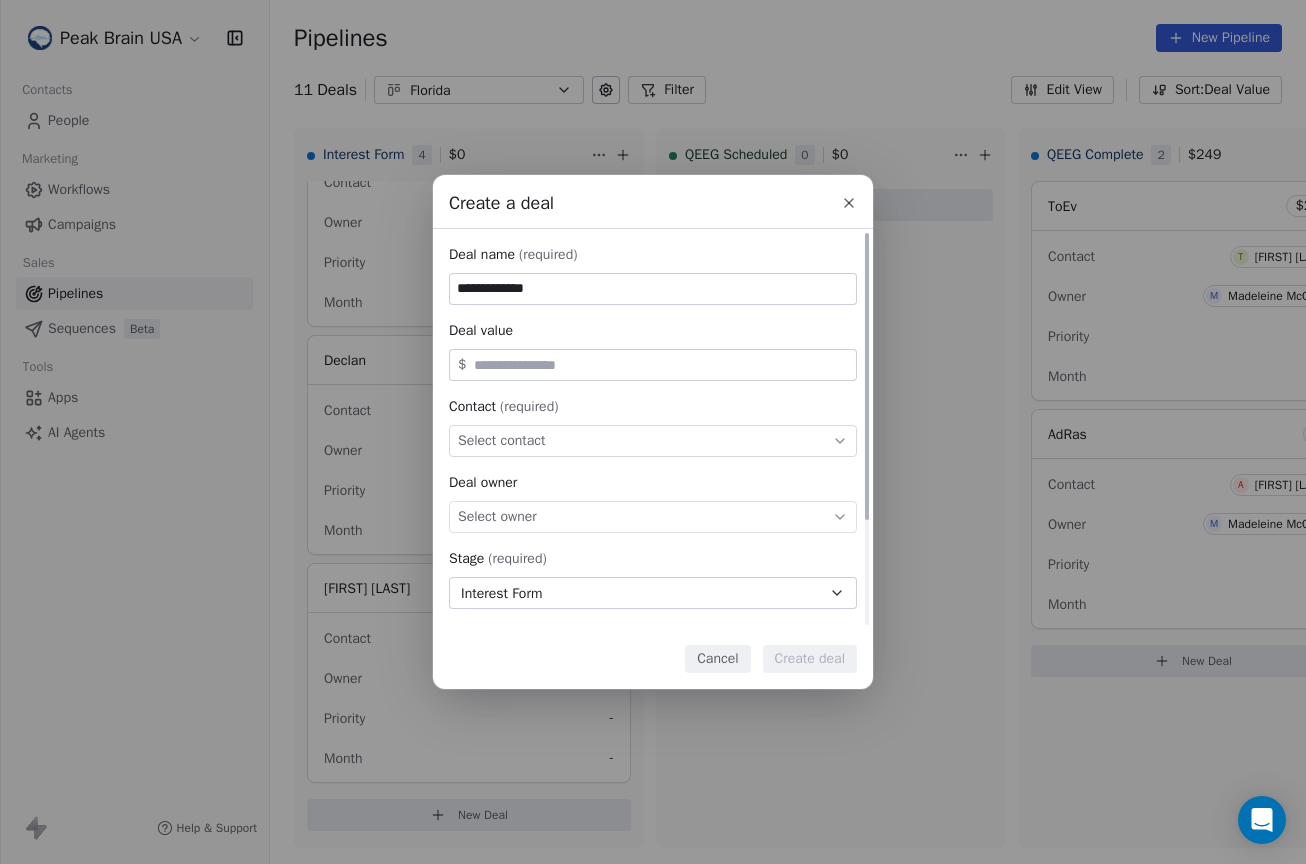 type on "**********" 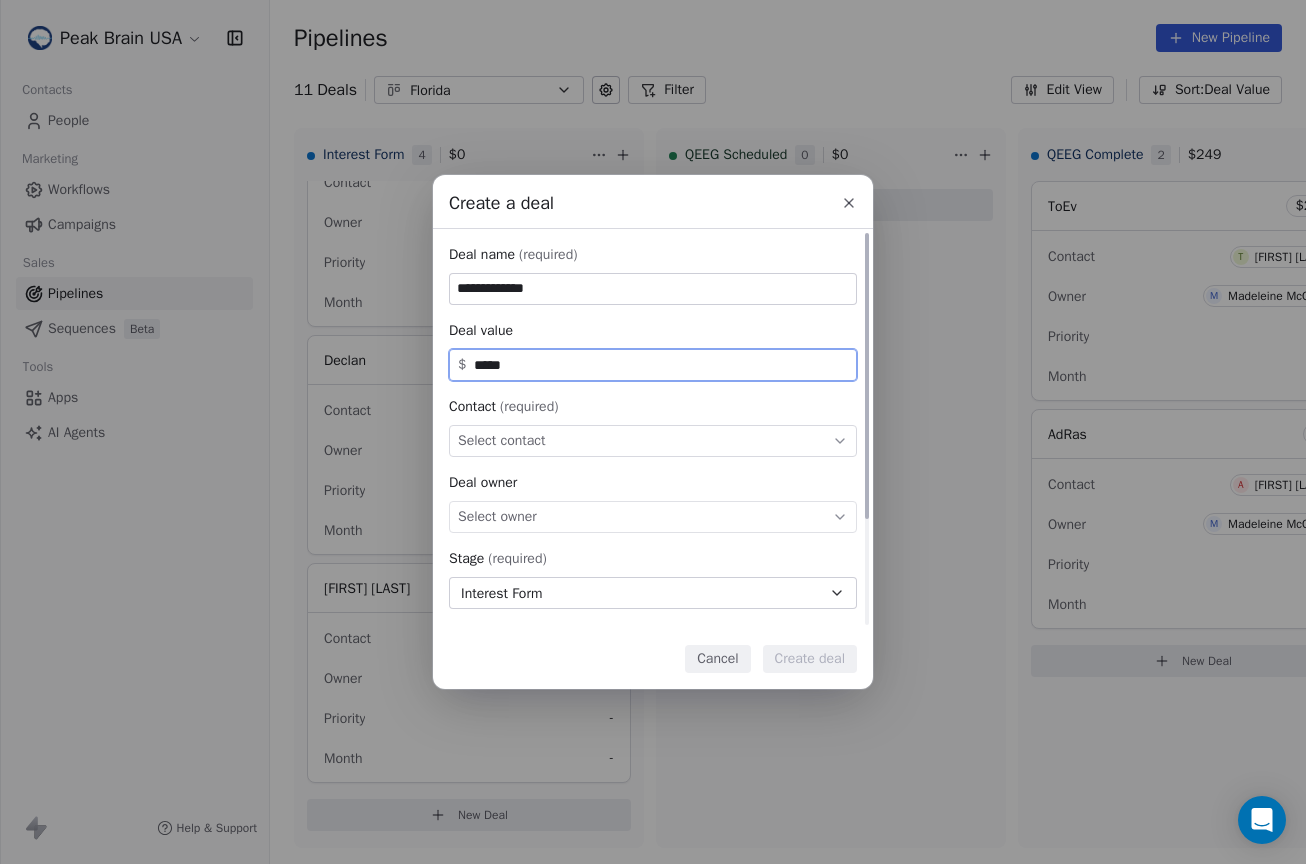 type on "*****" 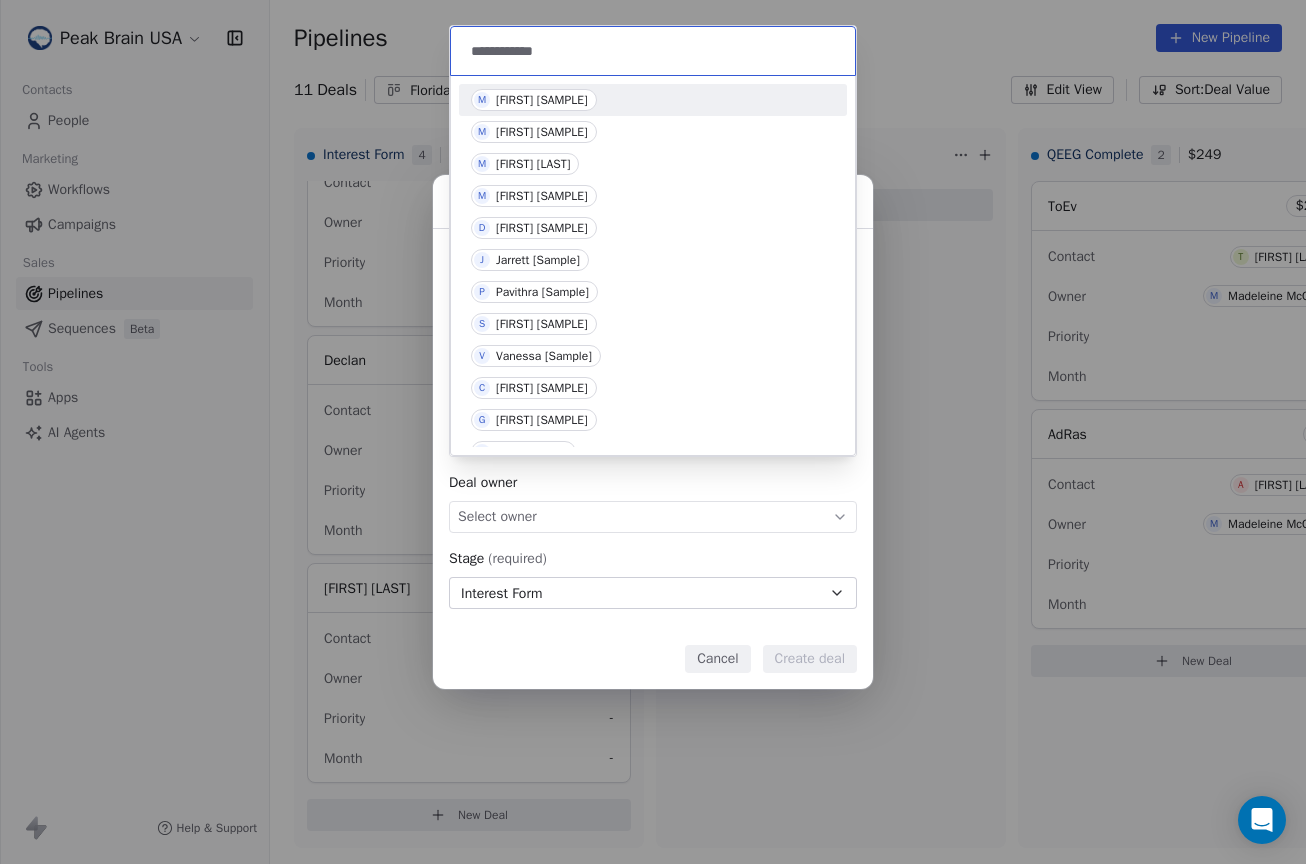 type on "**********" 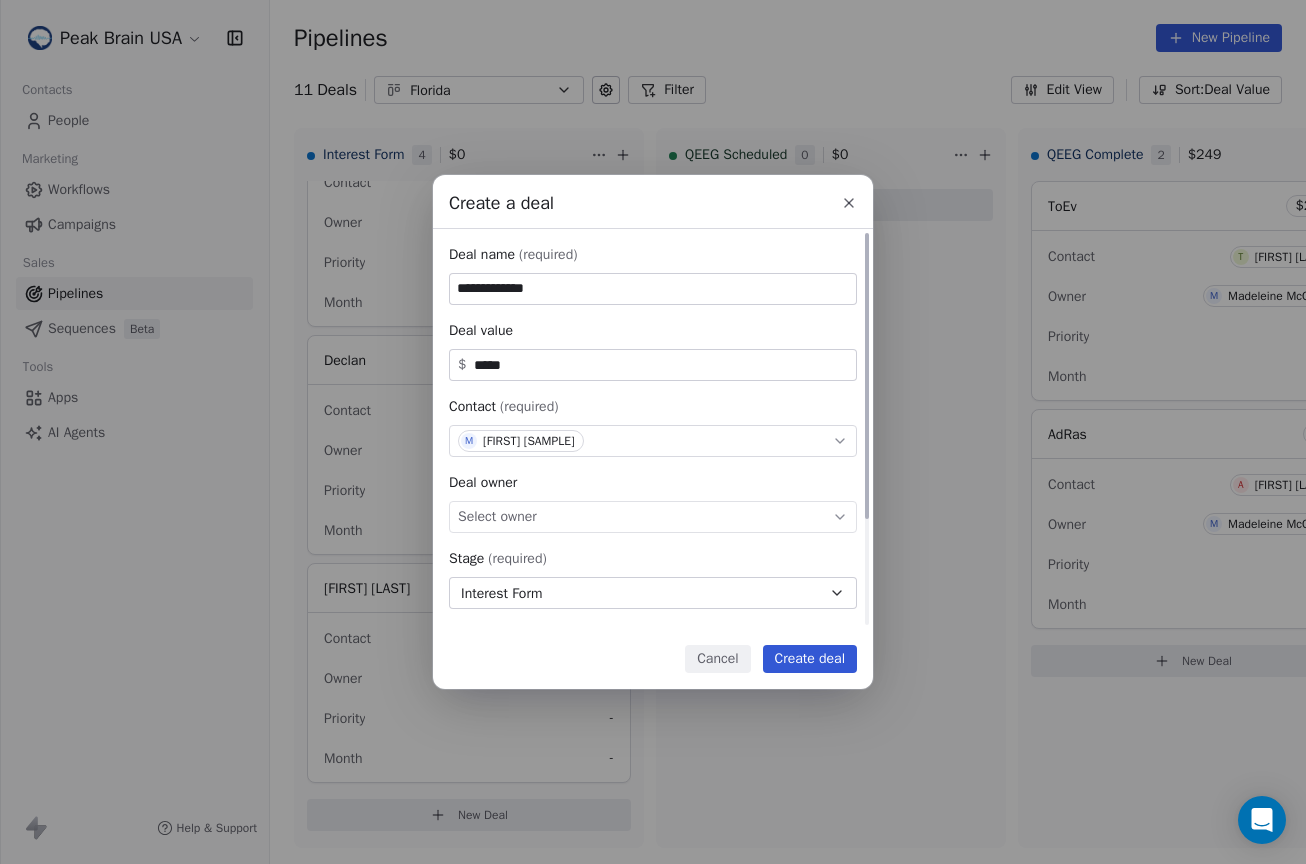click on "Select owner" at bounding box center [653, 517] 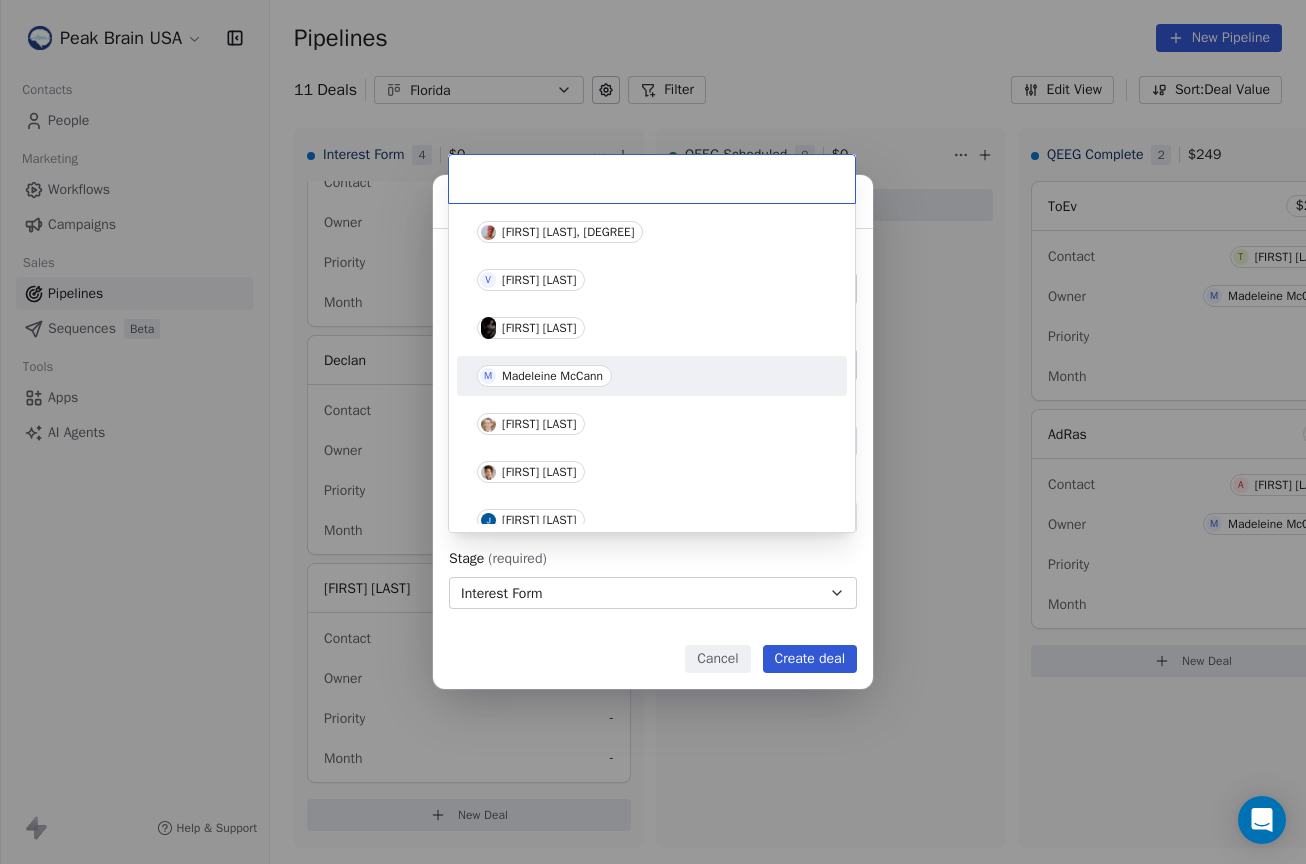 click on "M [LAST] [FIRST]" at bounding box center [652, 376] 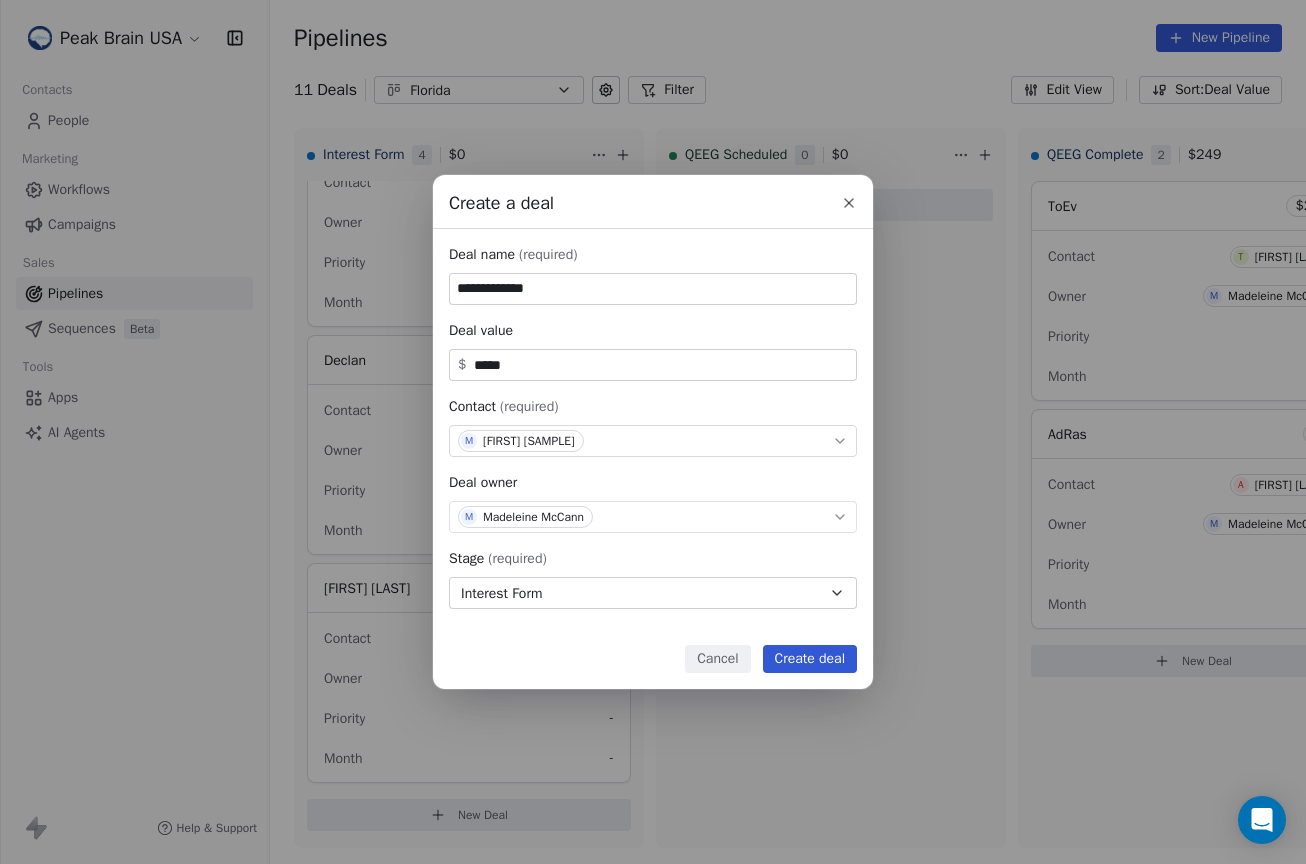 click on "Create deal" at bounding box center [810, 659] 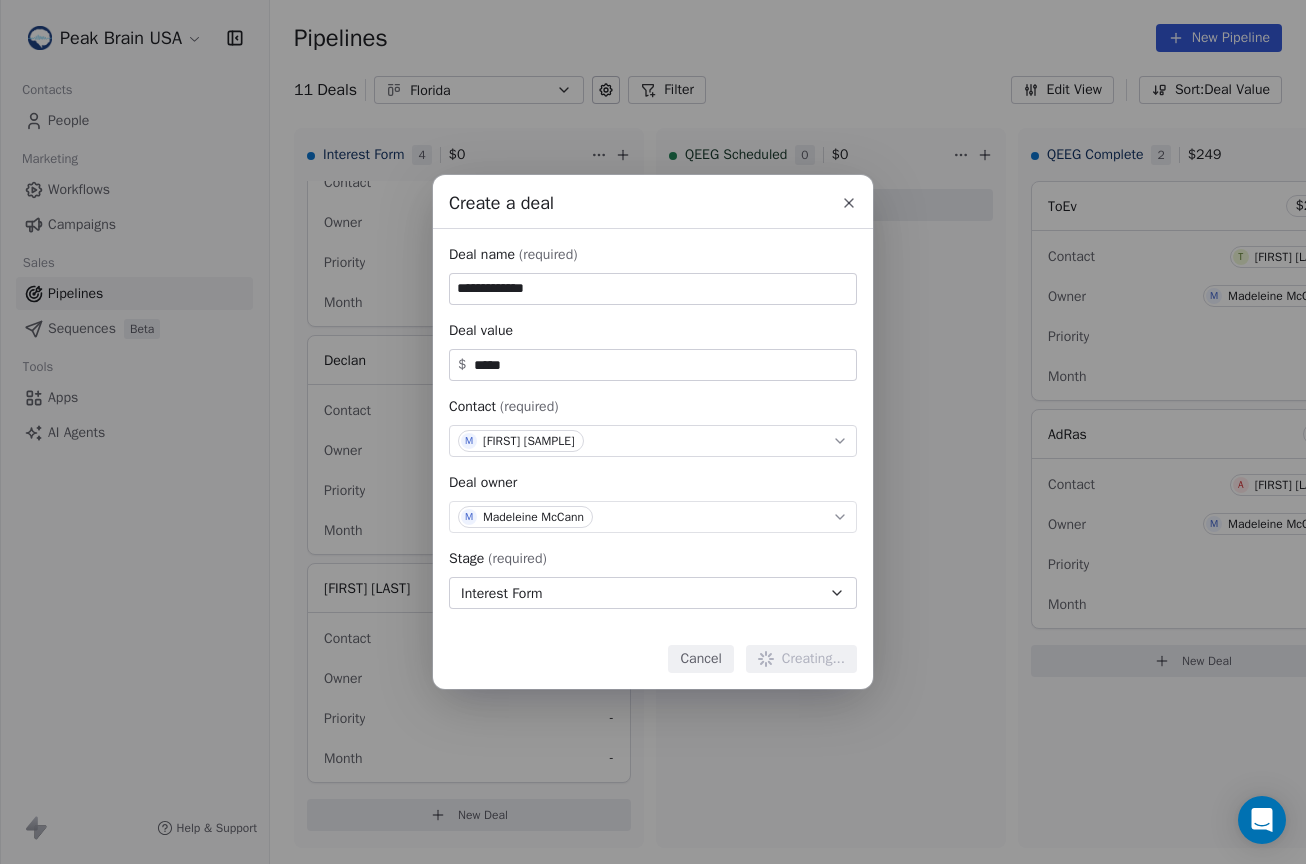 type 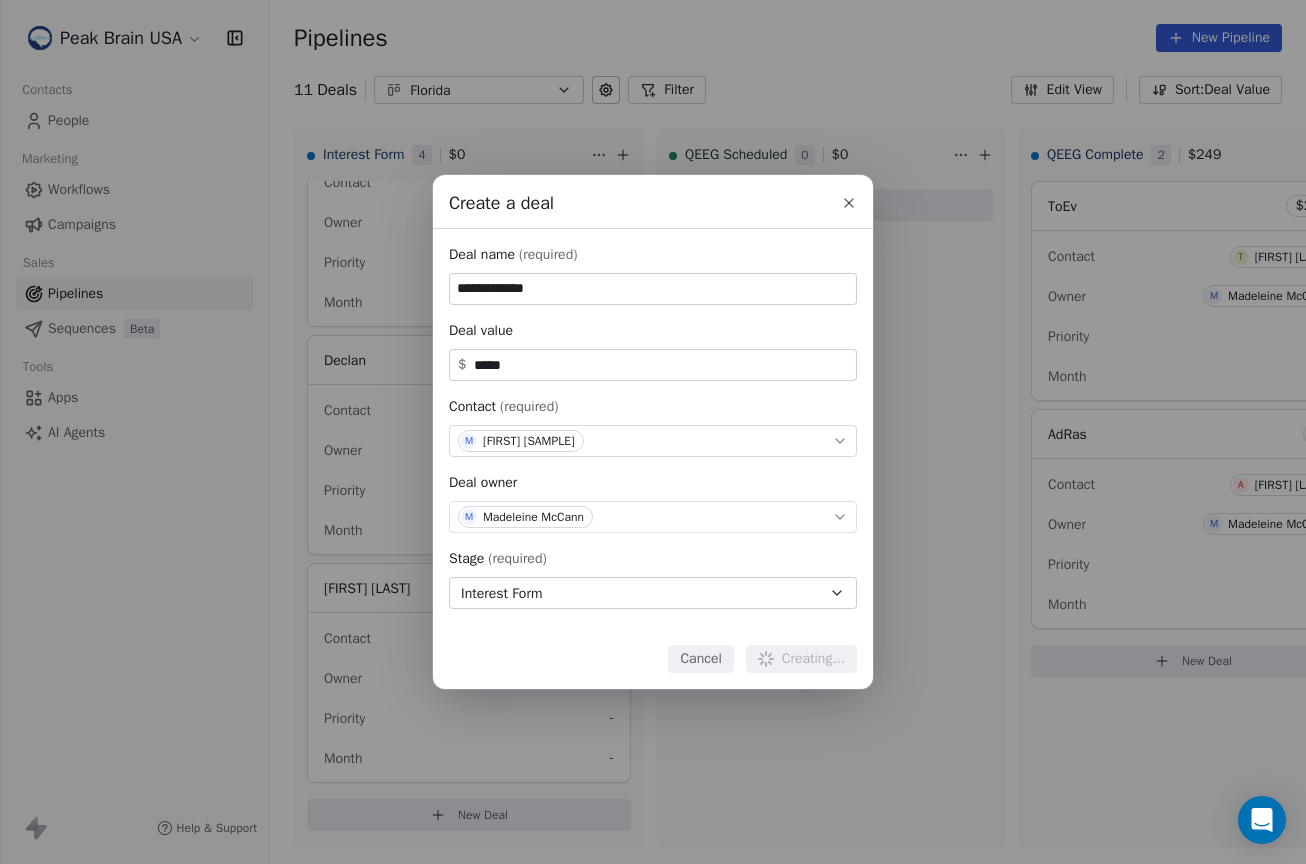 type 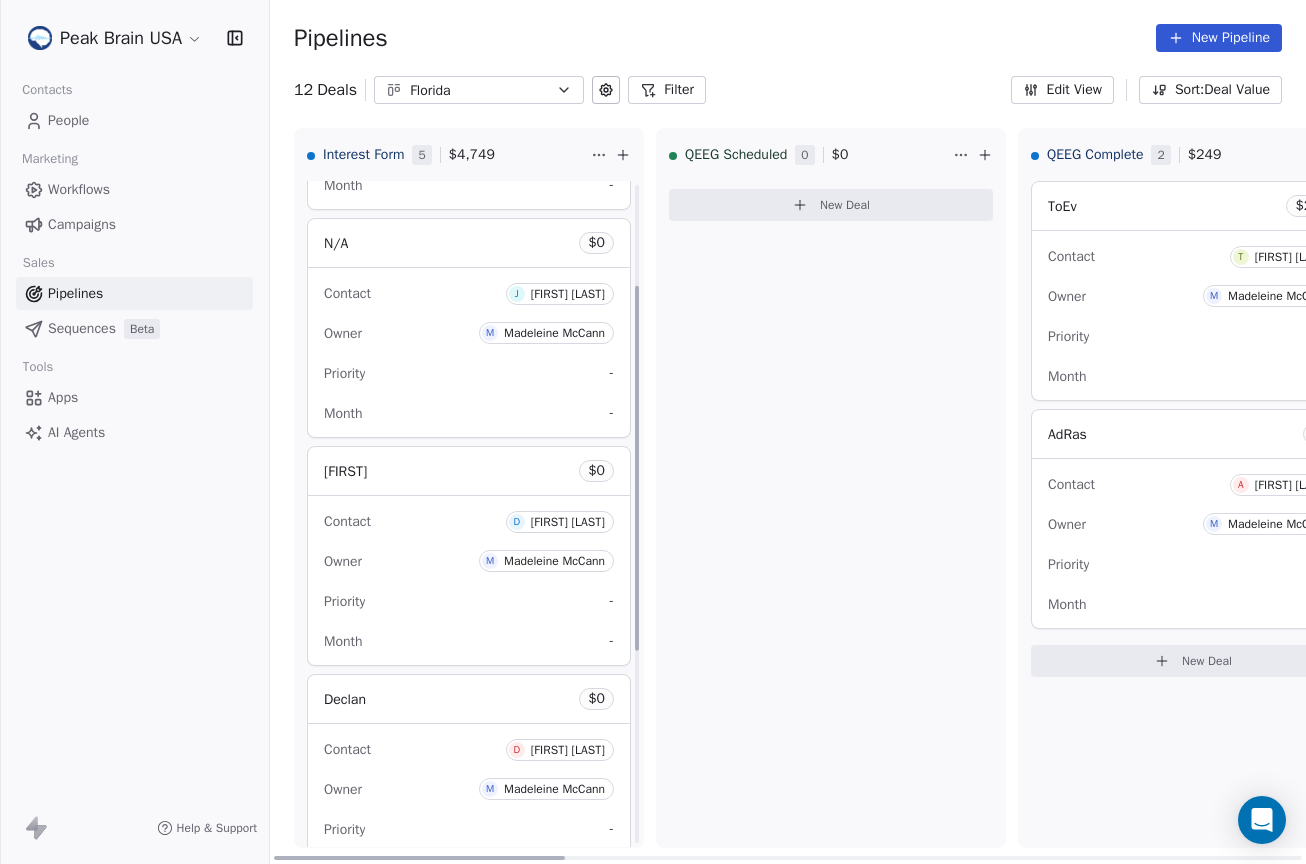 scroll, scrollTop: 0, scrollLeft: 0, axis: both 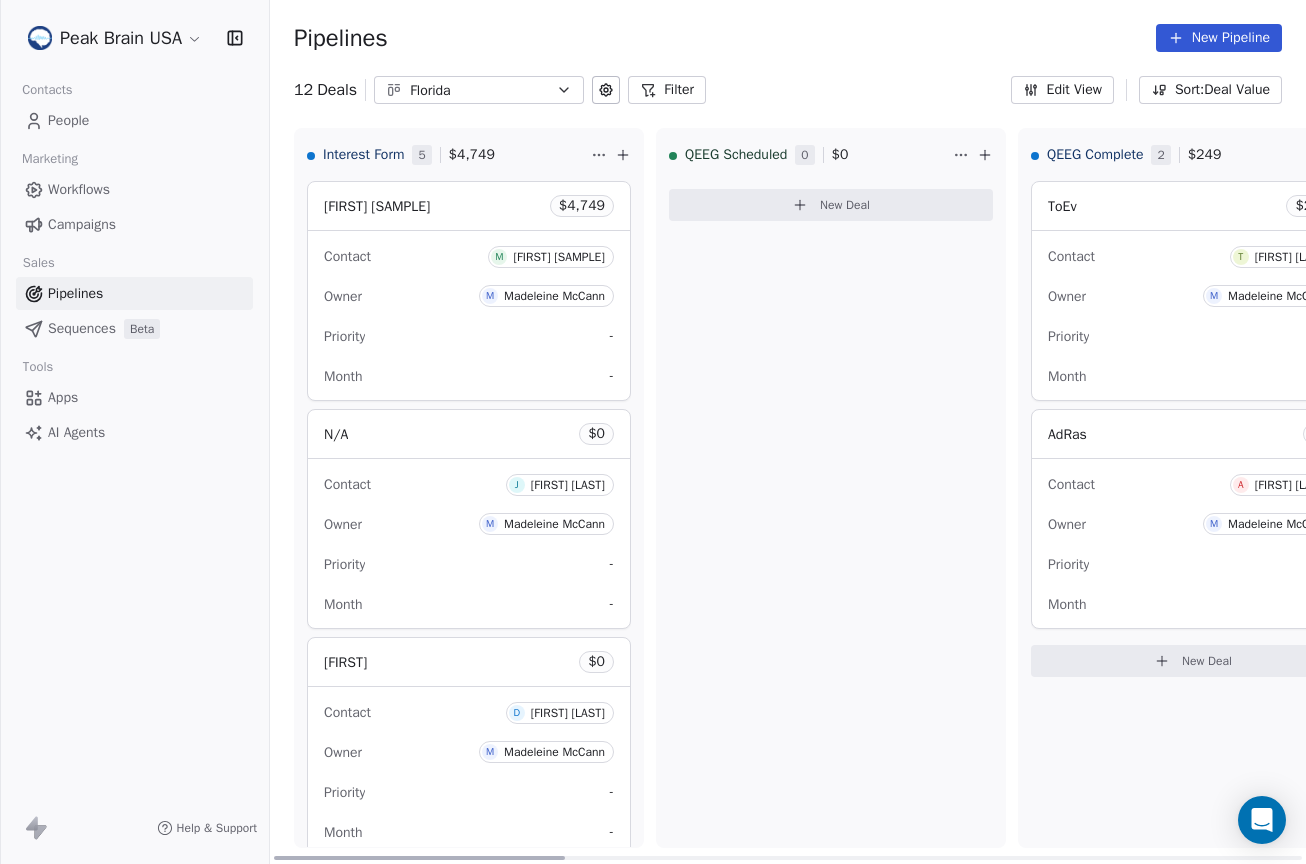 click on "Priority -" at bounding box center (469, 336) 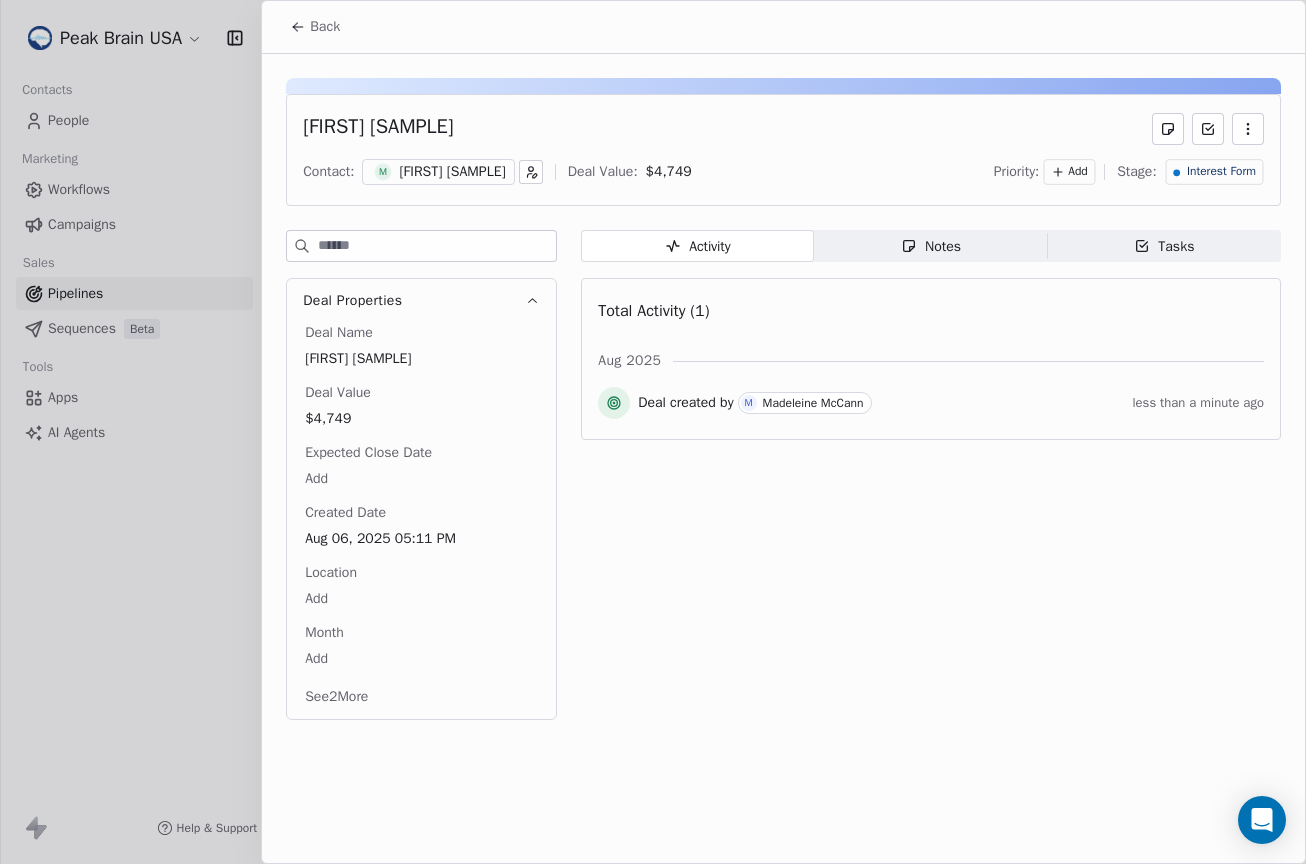 click on "Notes   Notes" at bounding box center [930, 246] 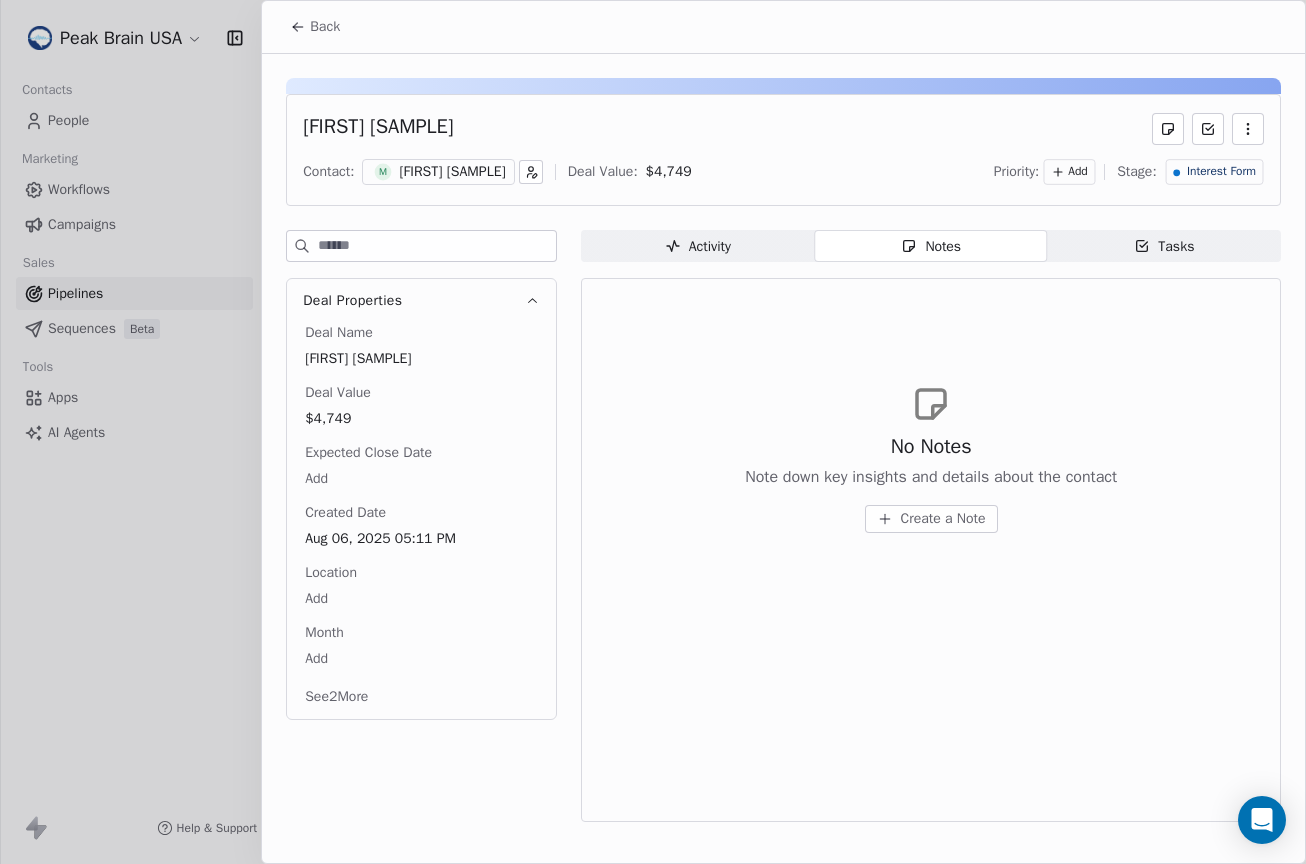 click on "Create a Note" at bounding box center (943, 519) 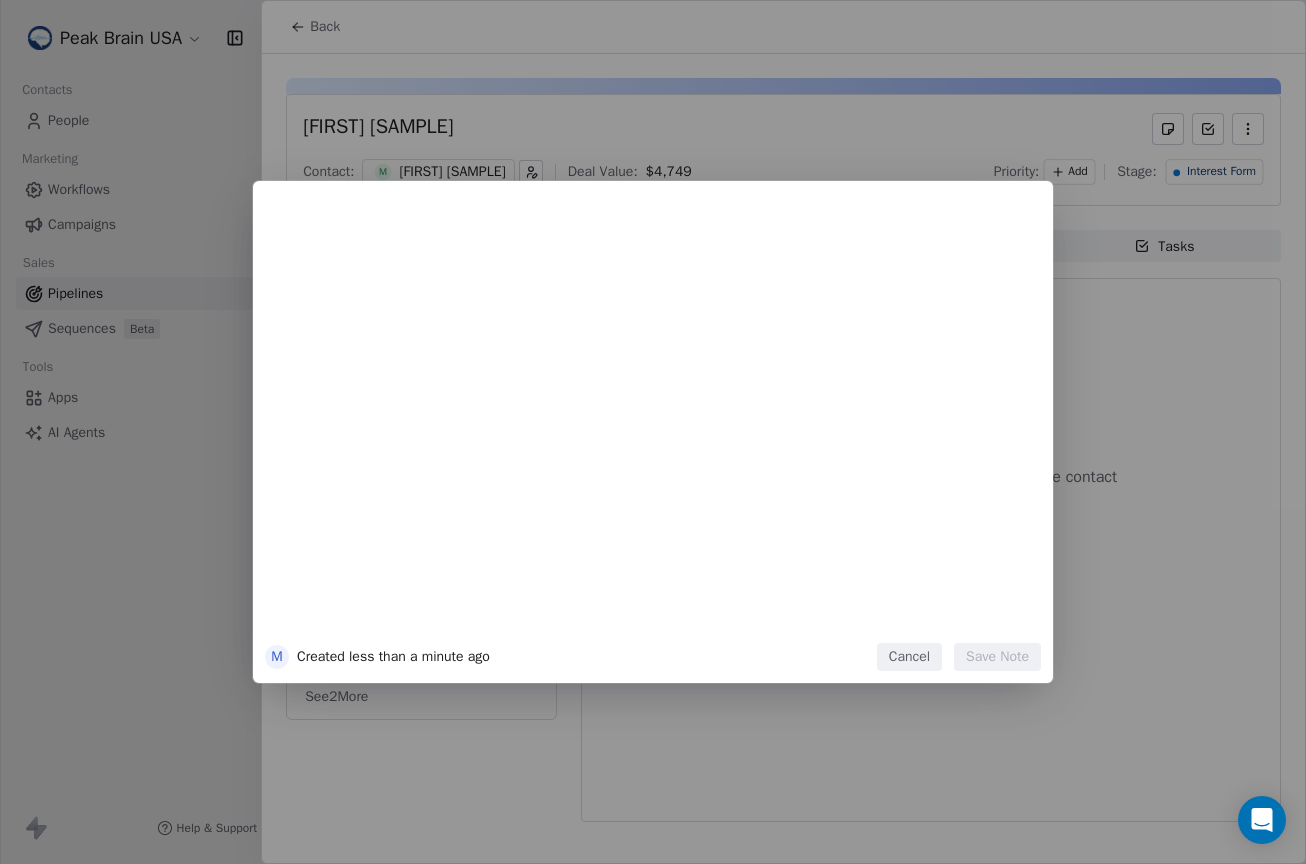 type 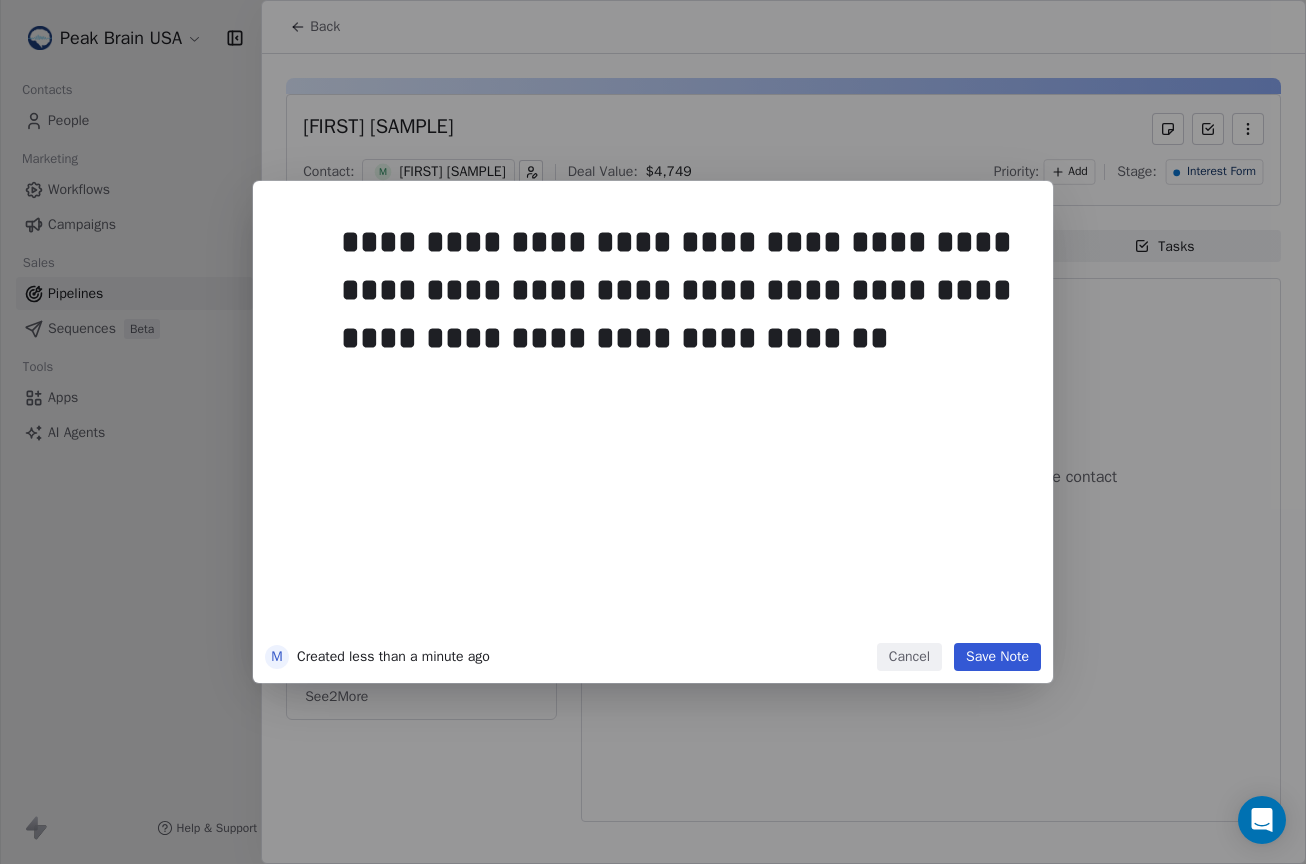 click on "Save Note" at bounding box center [997, 657] 